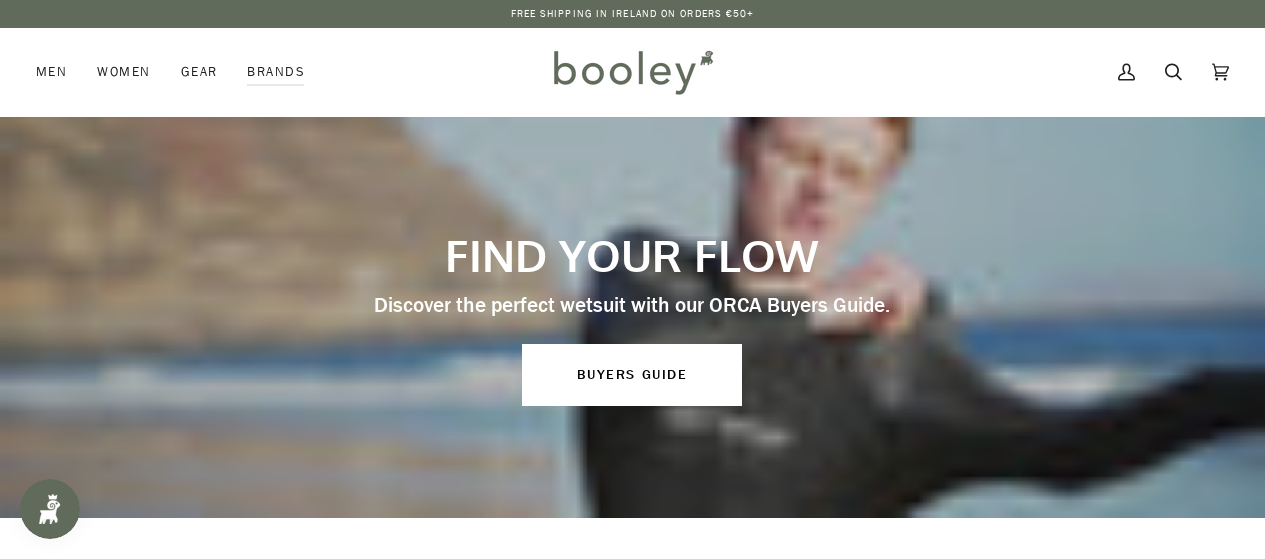 scroll, scrollTop: 0, scrollLeft: 0, axis: both 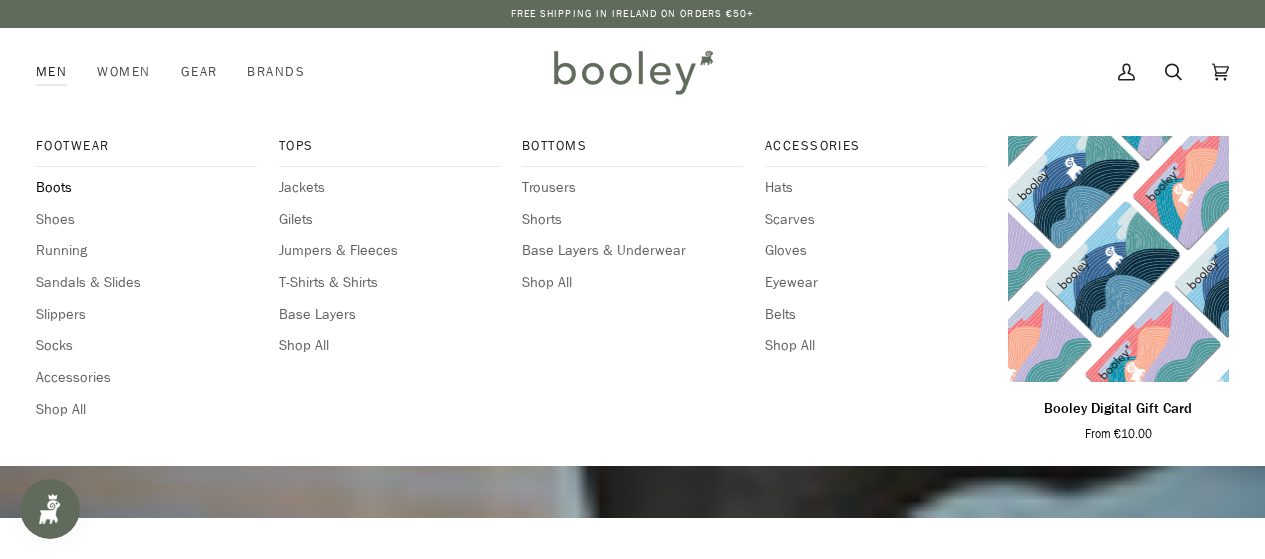 click on "Boots" at bounding box center [146, 188] 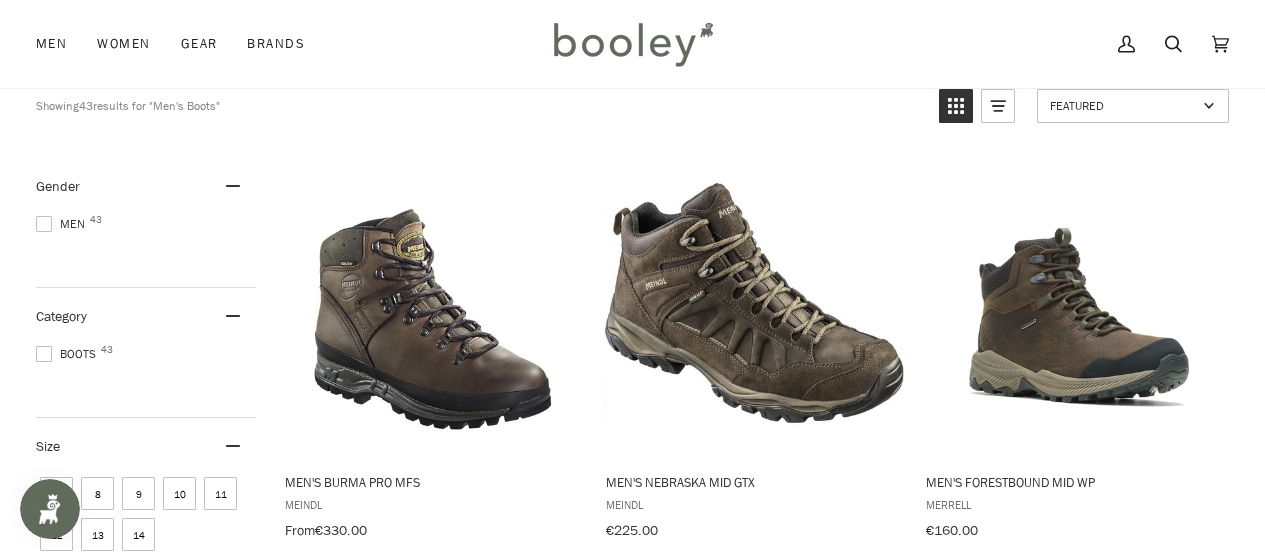scroll, scrollTop: 300, scrollLeft: 0, axis: vertical 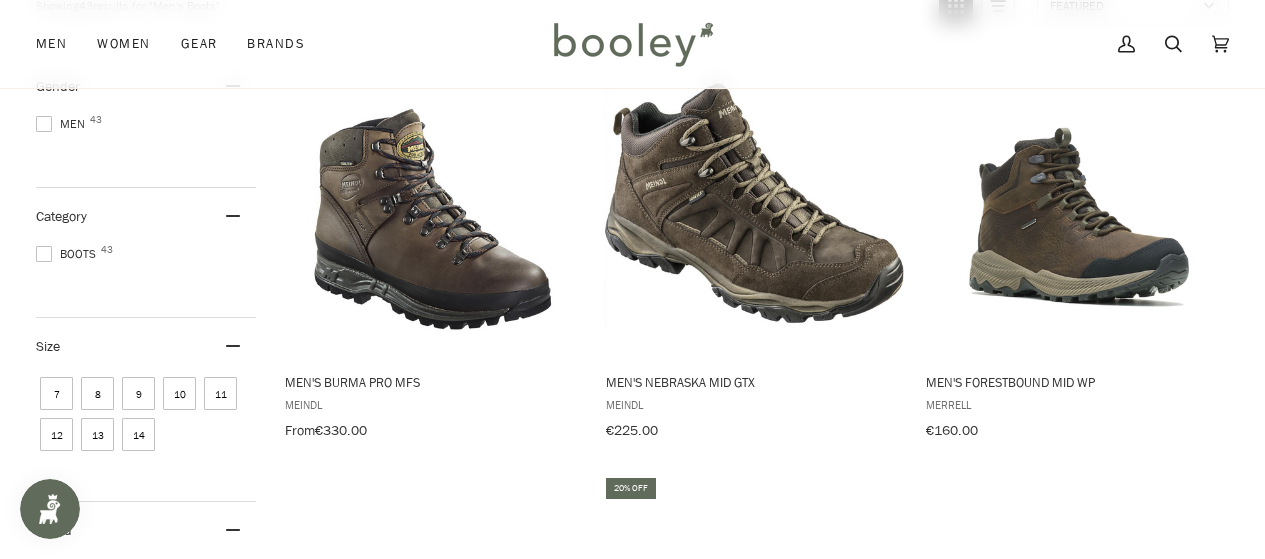 click on "11" at bounding box center [220, 393] 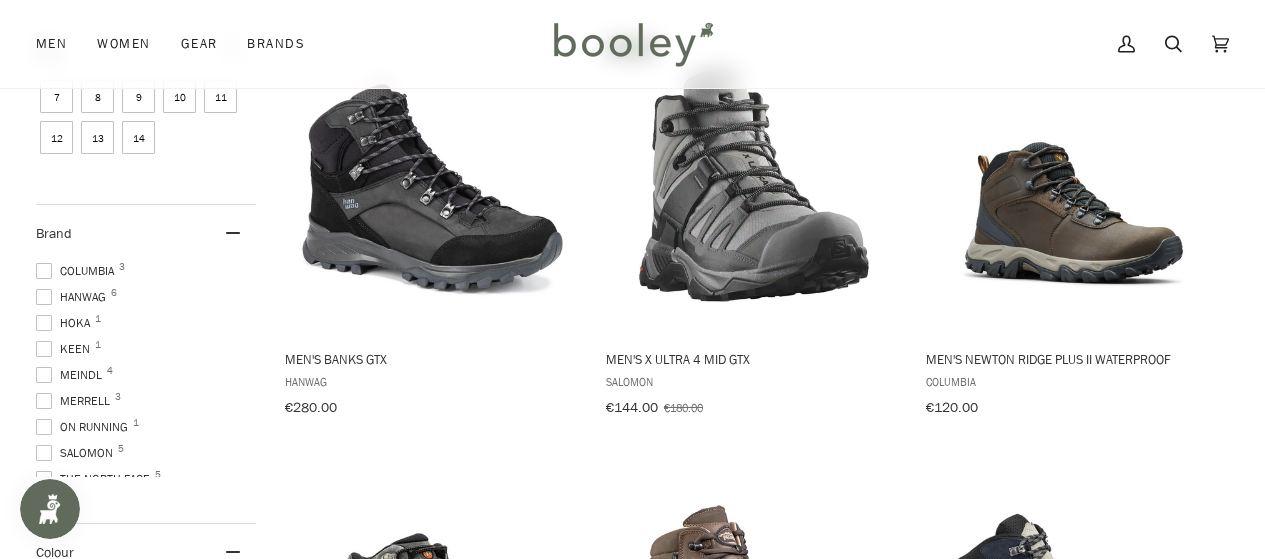 scroll, scrollTop: 750, scrollLeft: 0, axis: vertical 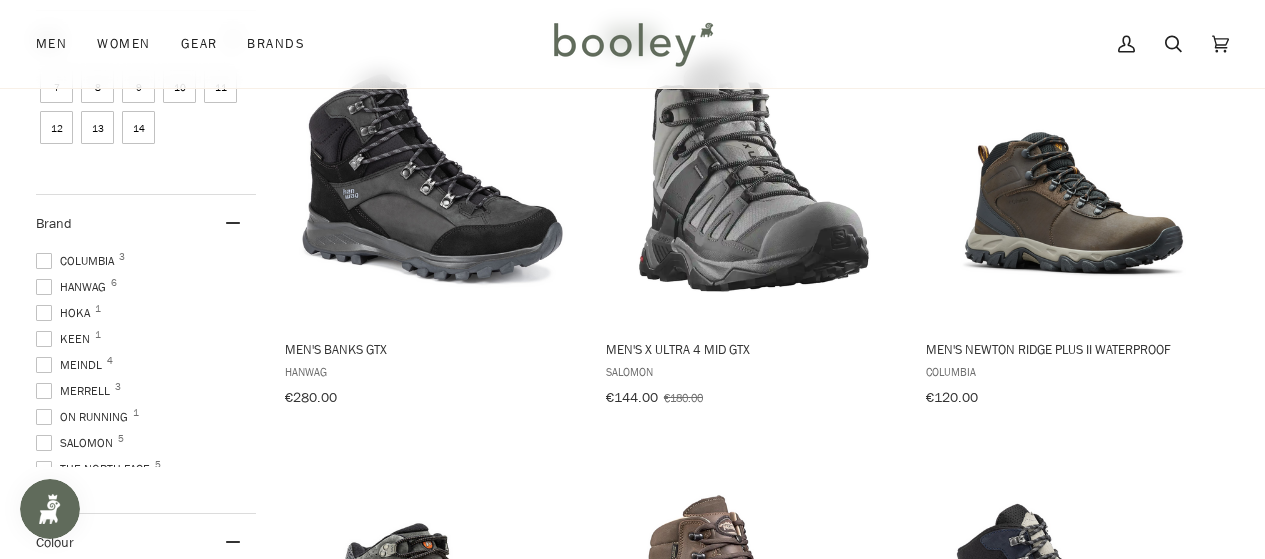 click at bounding box center [44, 261] 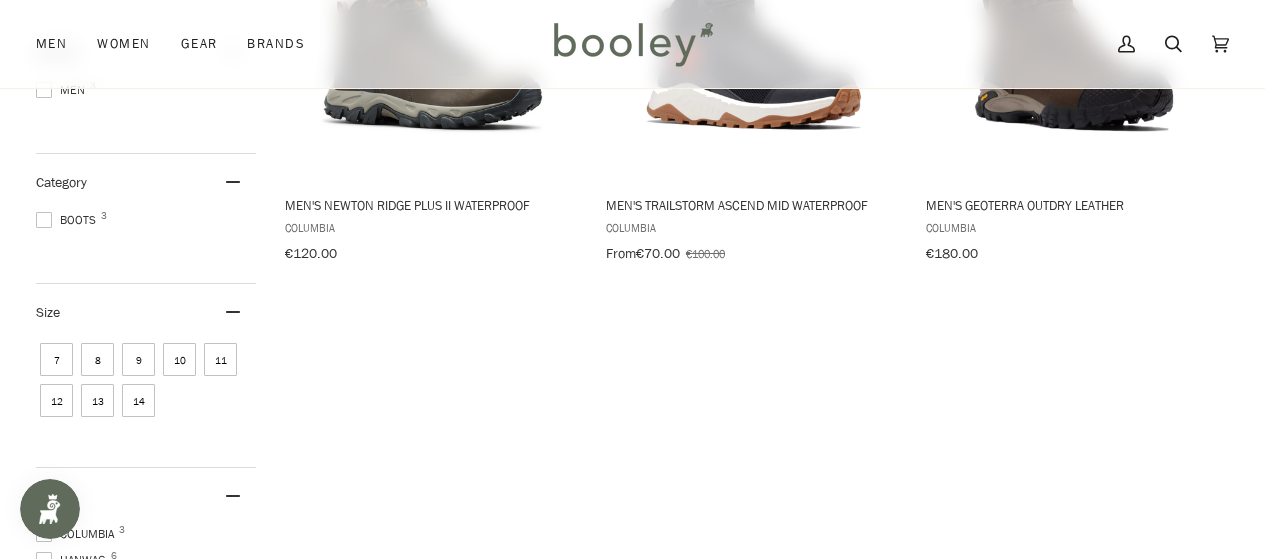 scroll, scrollTop: 500, scrollLeft: 0, axis: vertical 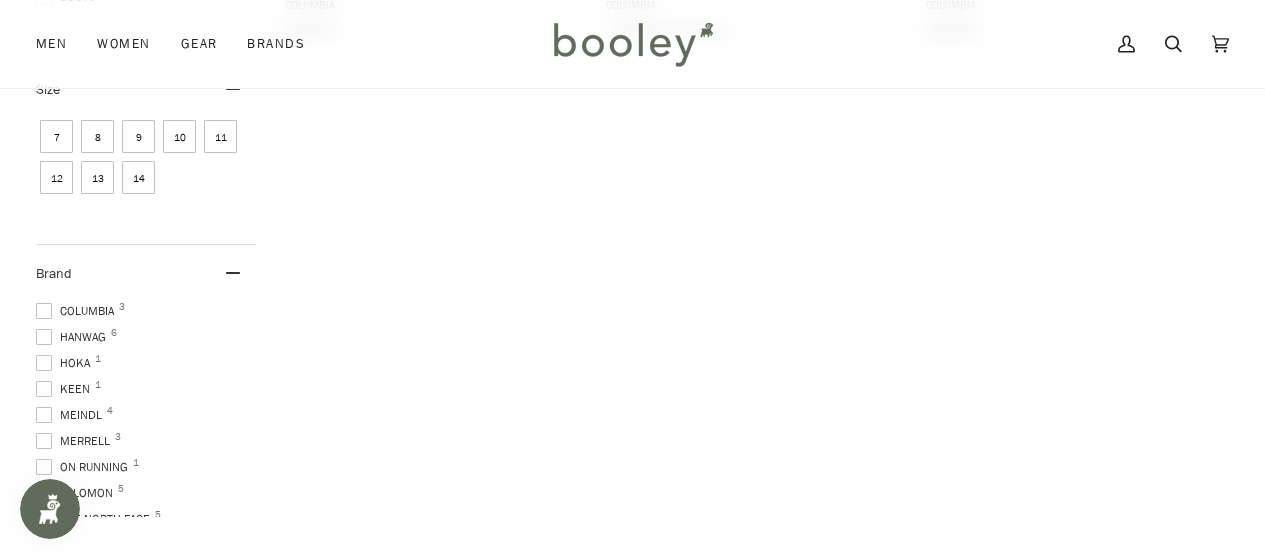 click at bounding box center [44, 311] 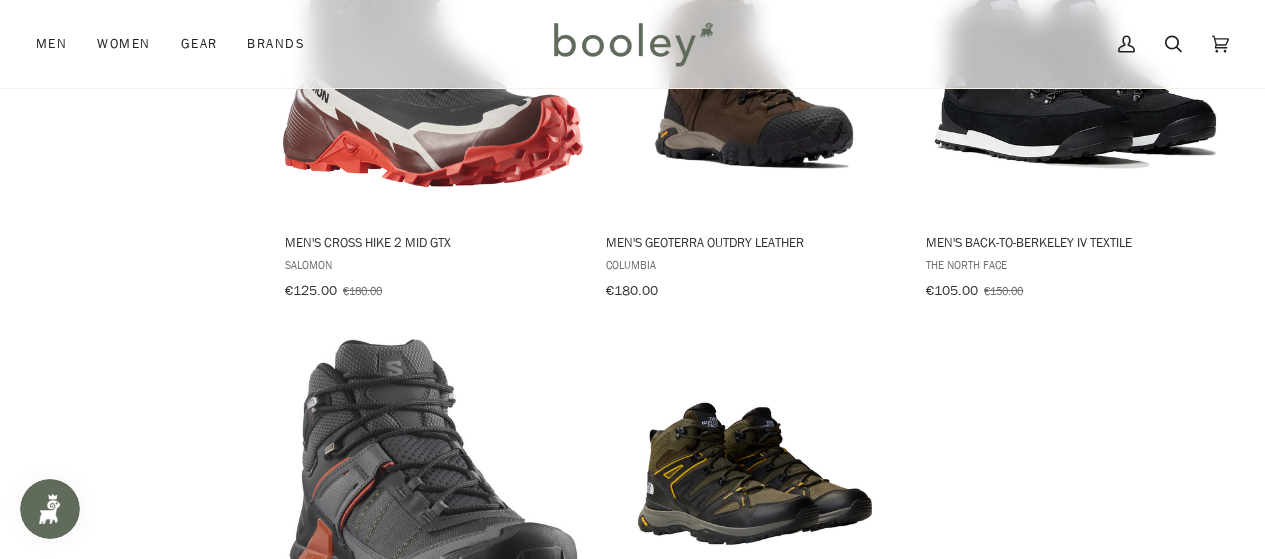 scroll, scrollTop: 2800, scrollLeft: 0, axis: vertical 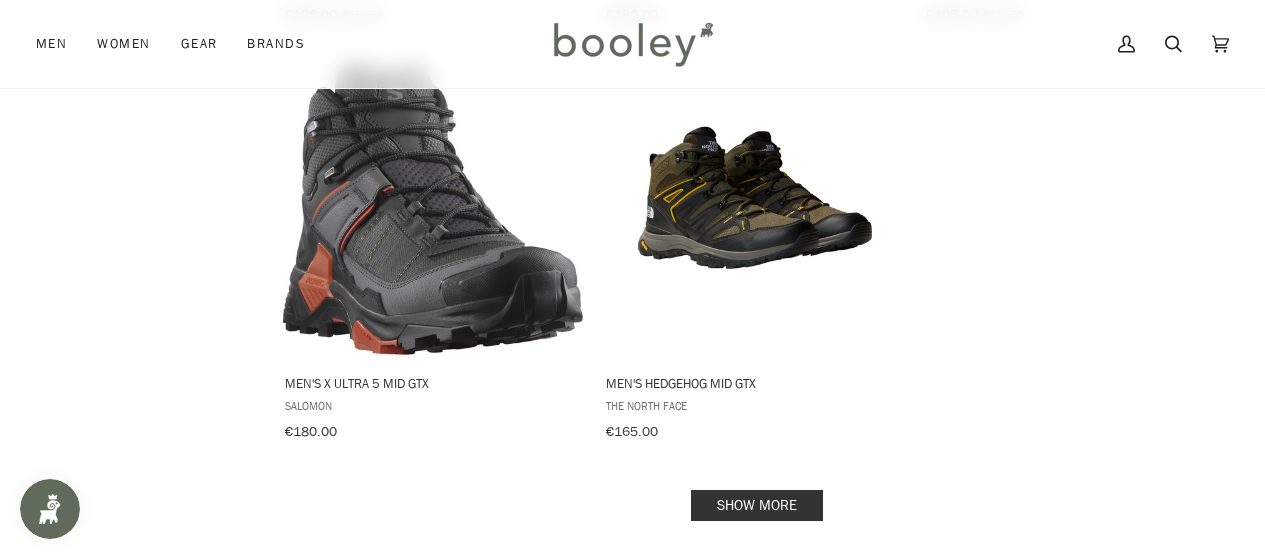 click on "Show more" at bounding box center (757, 505) 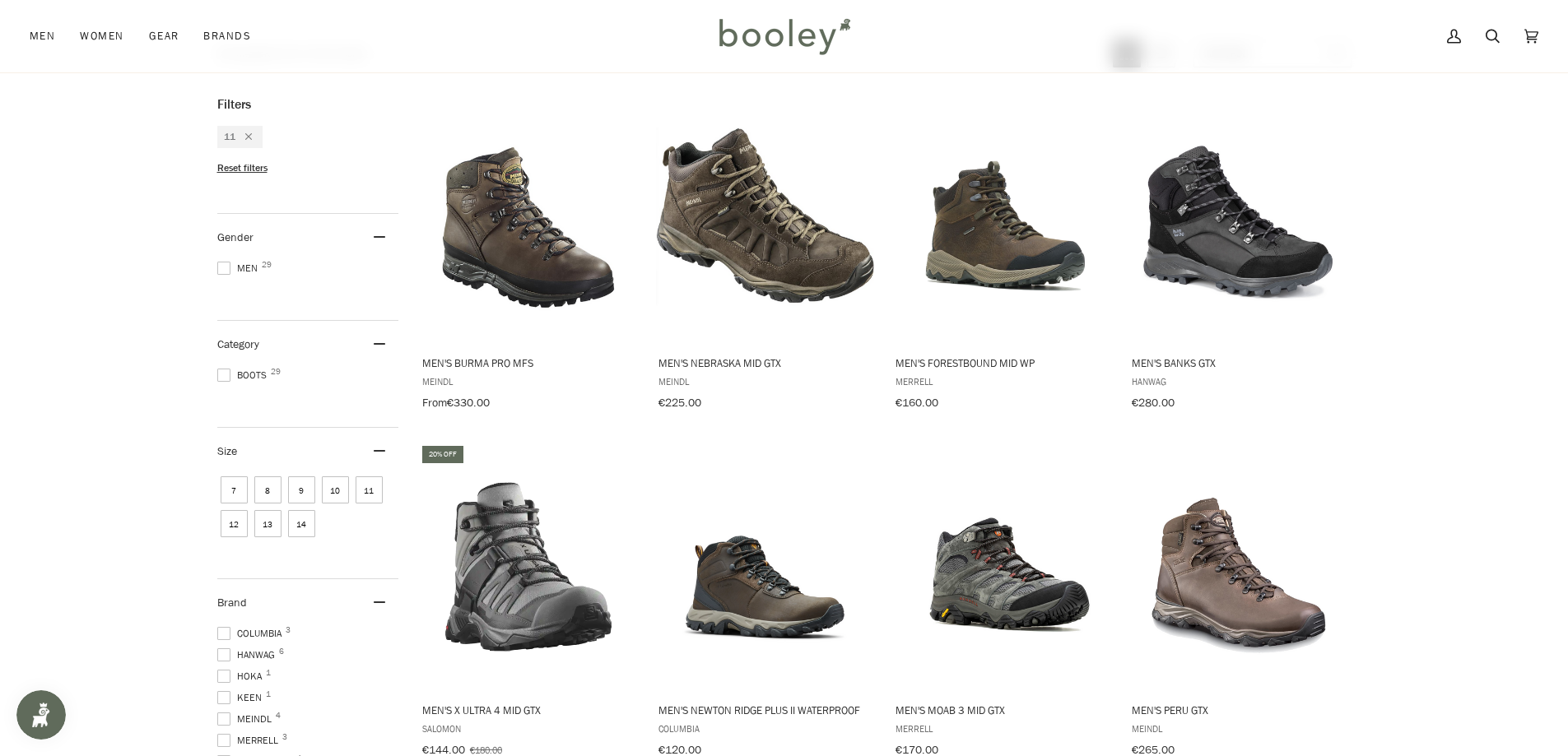 scroll, scrollTop: 0, scrollLeft: 0, axis: both 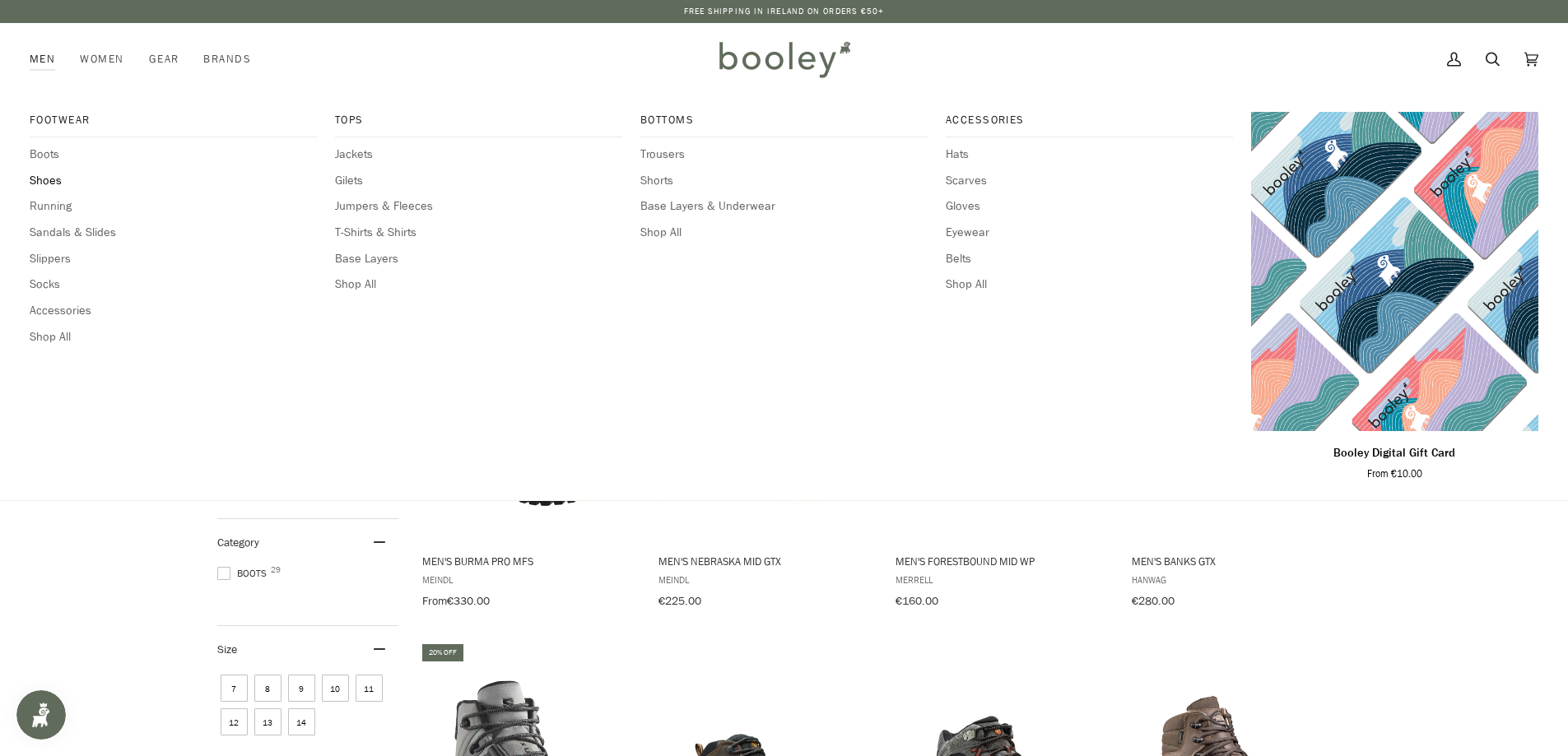 click on "Shoes" at bounding box center [173, 181] 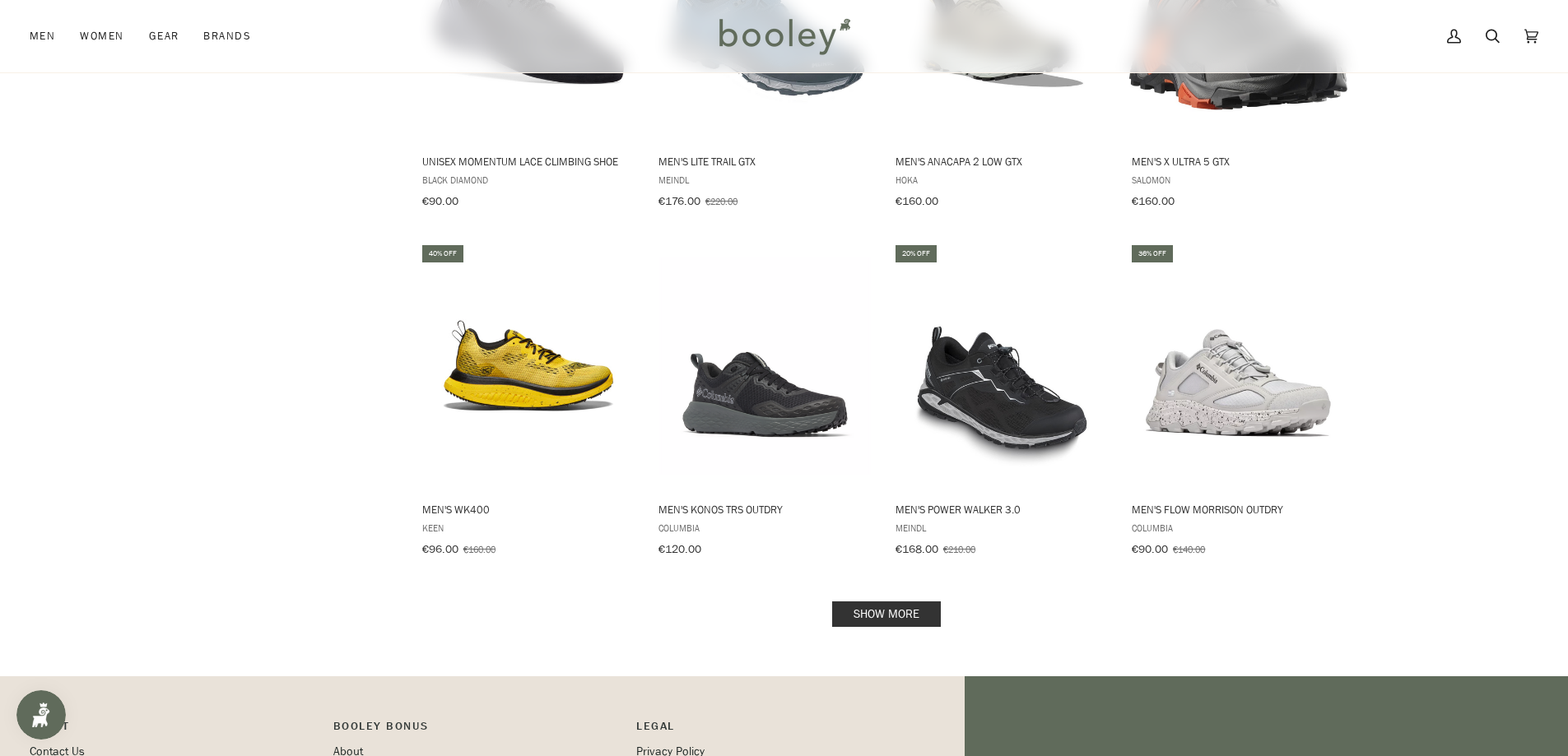 scroll, scrollTop: 1481, scrollLeft: 0, axis: vertical 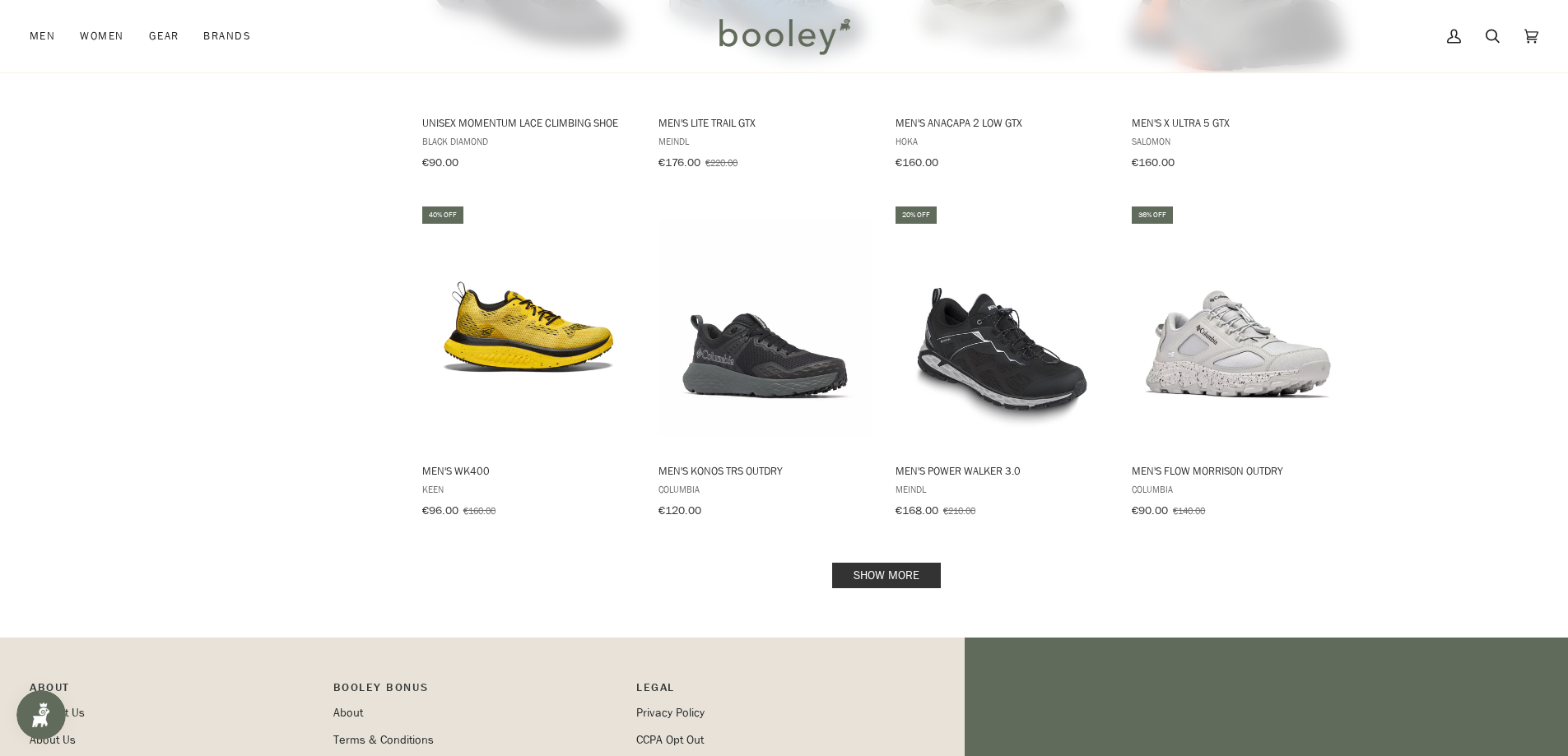 click on "Show more" at bounding box center [886, 575] 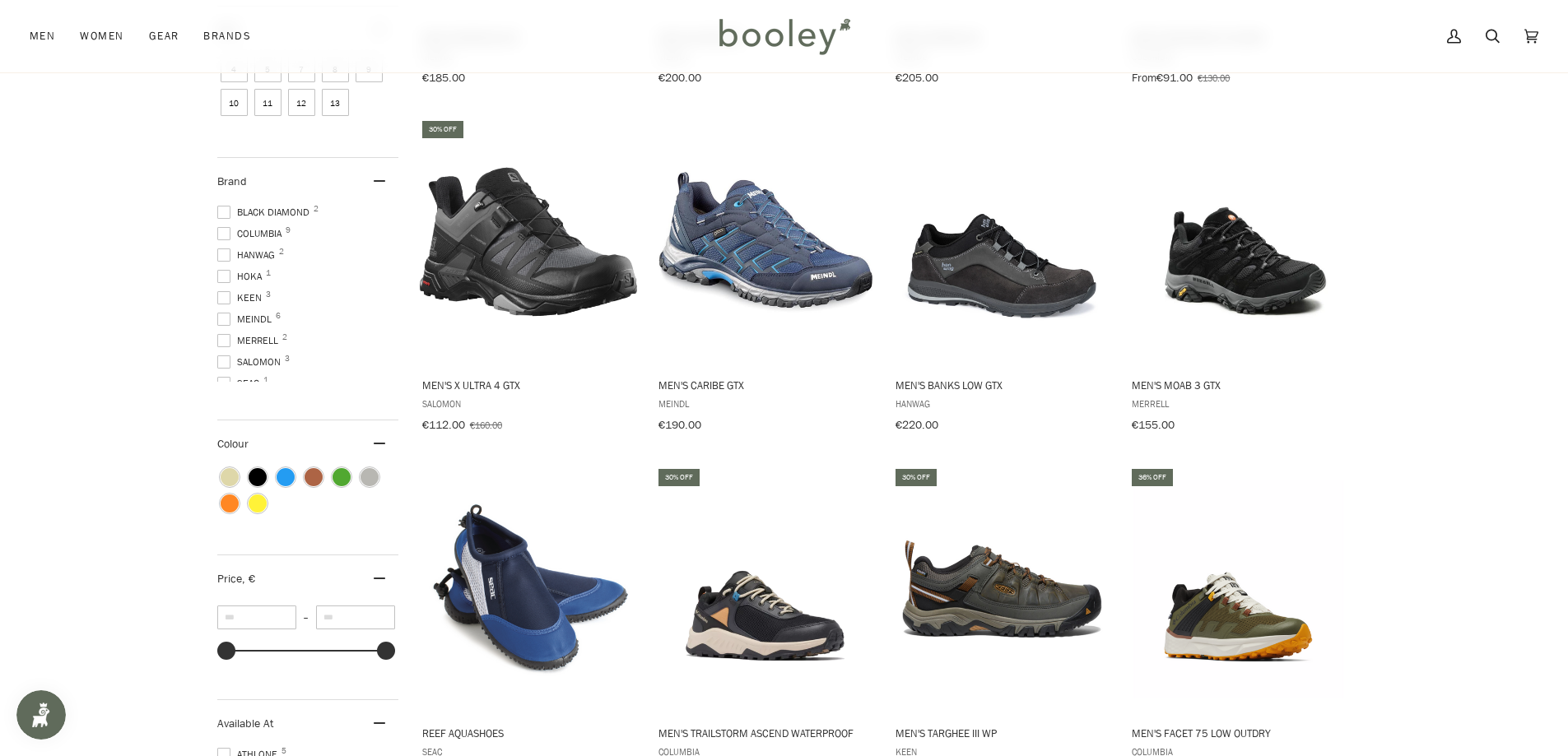scroll, scrollTop: 494, scrollLeft: 0, axis: vertical 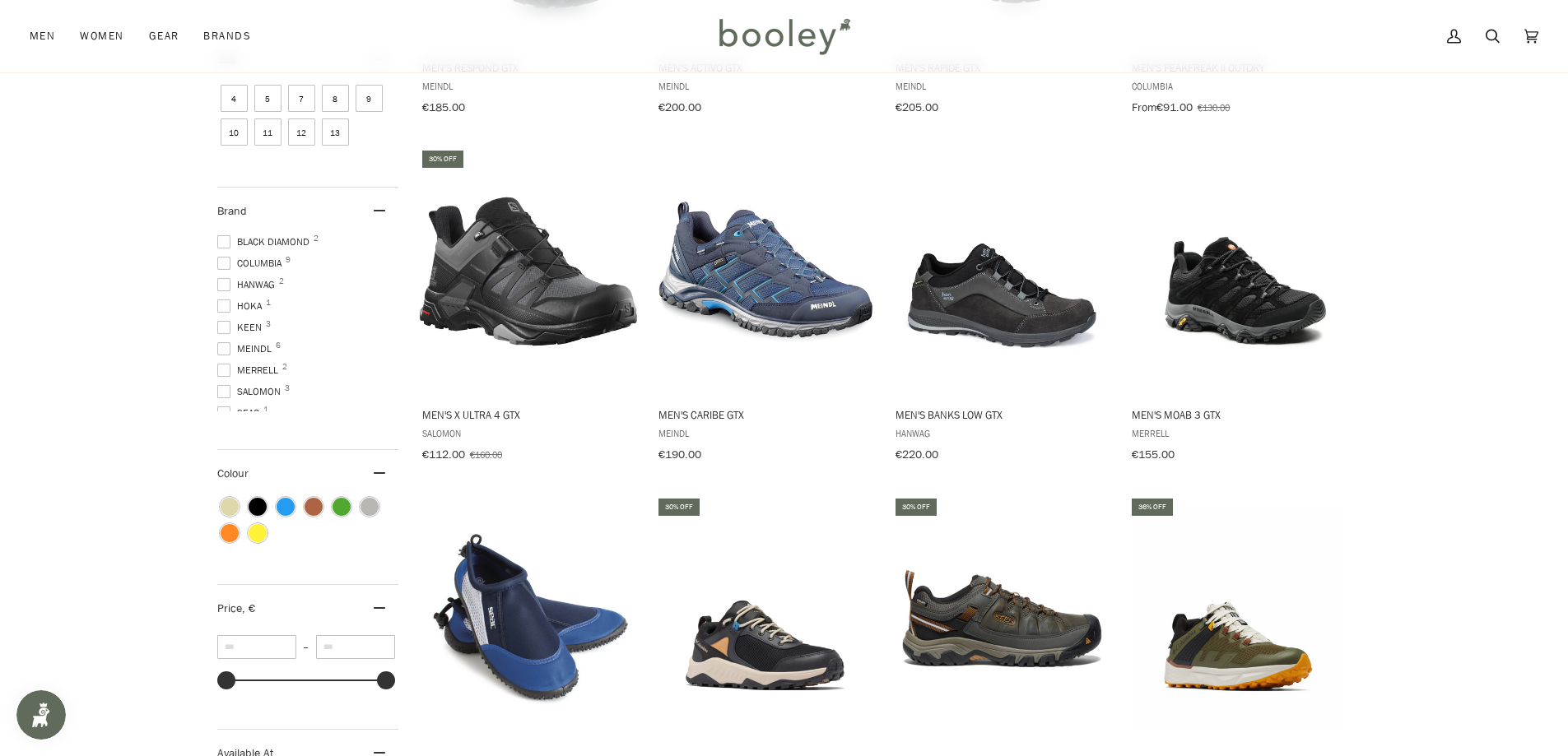 click at bounding box center [224, 242] 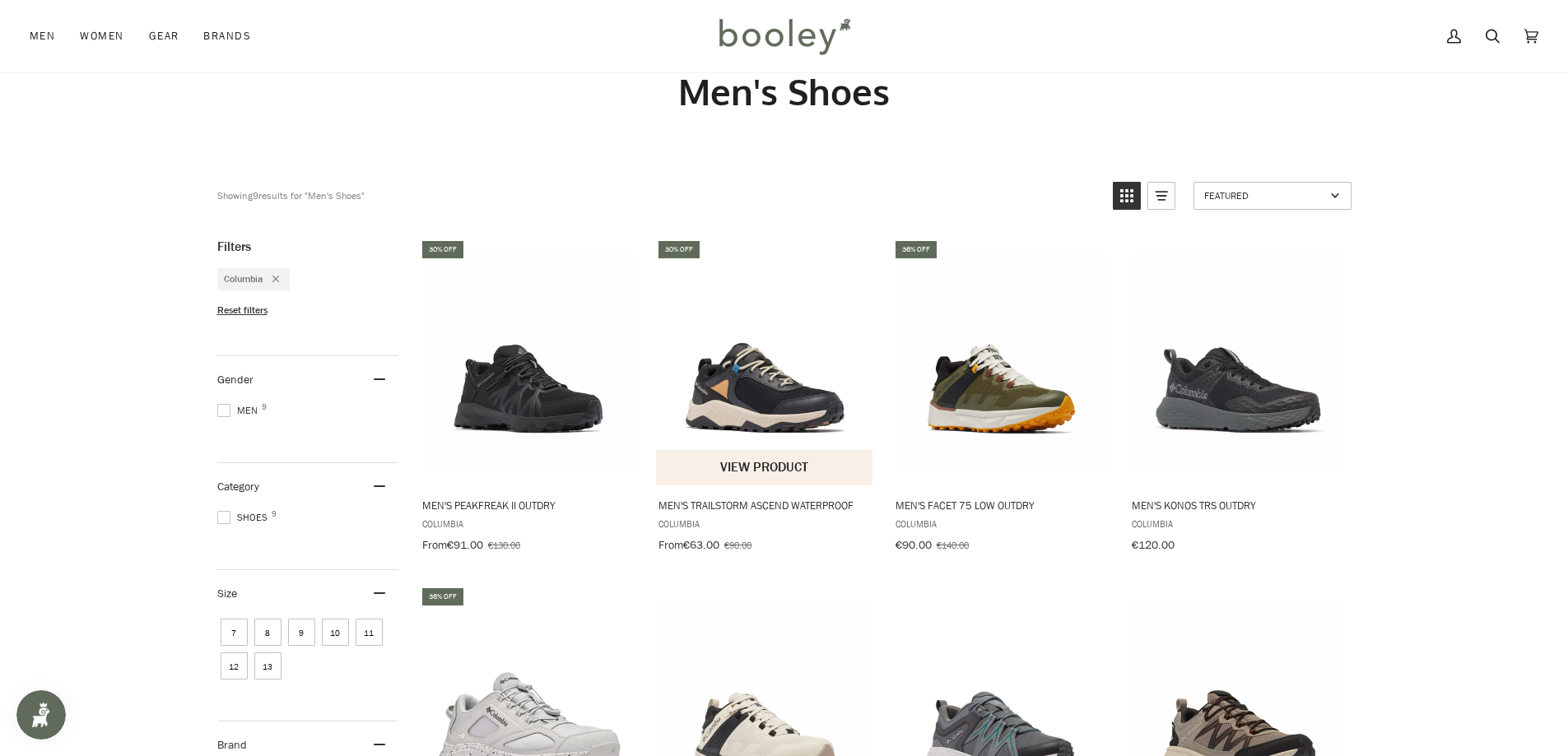 scroll, scrollTop: 82, scrollLeft: 0, axis: vertical 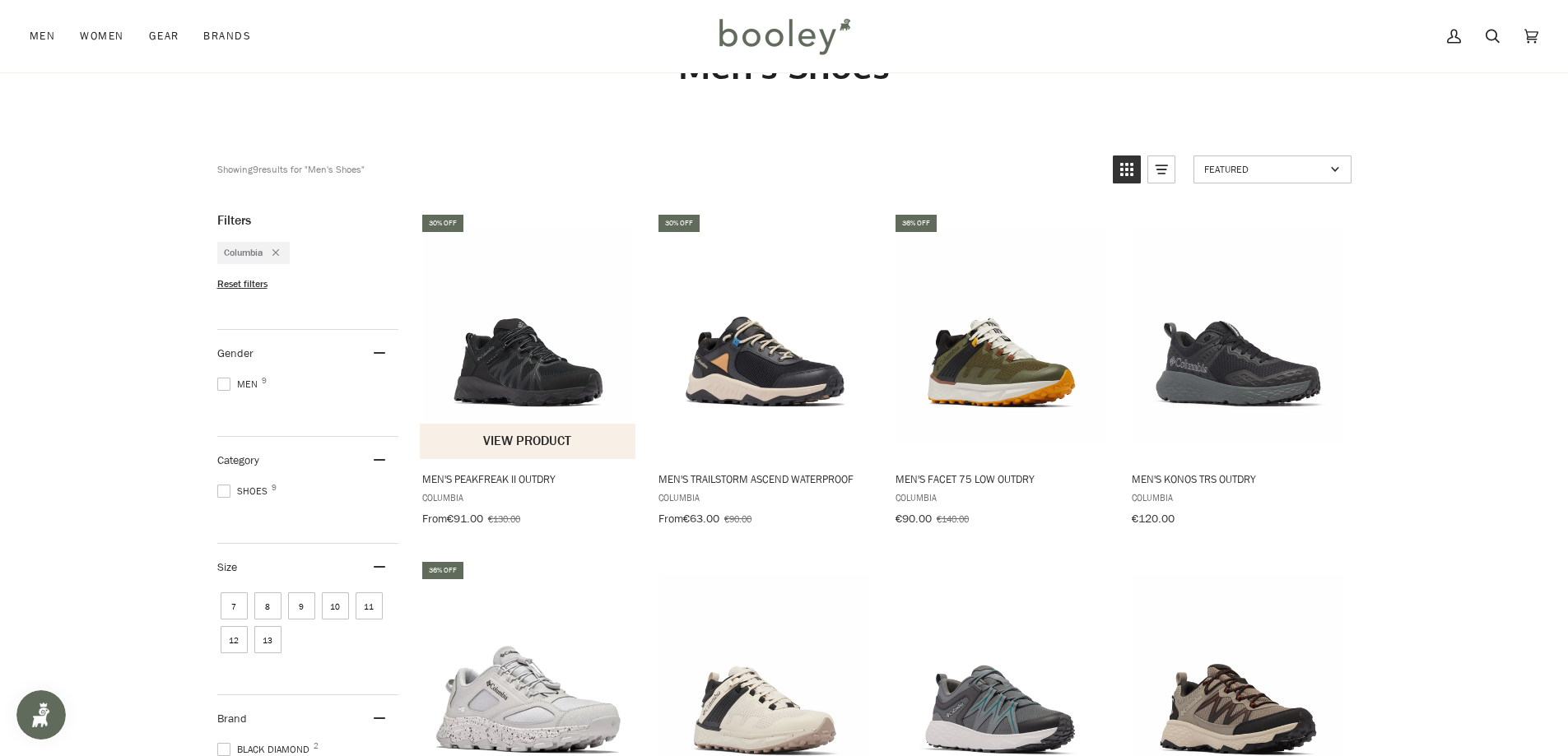 click at bounding box center (528, 335) 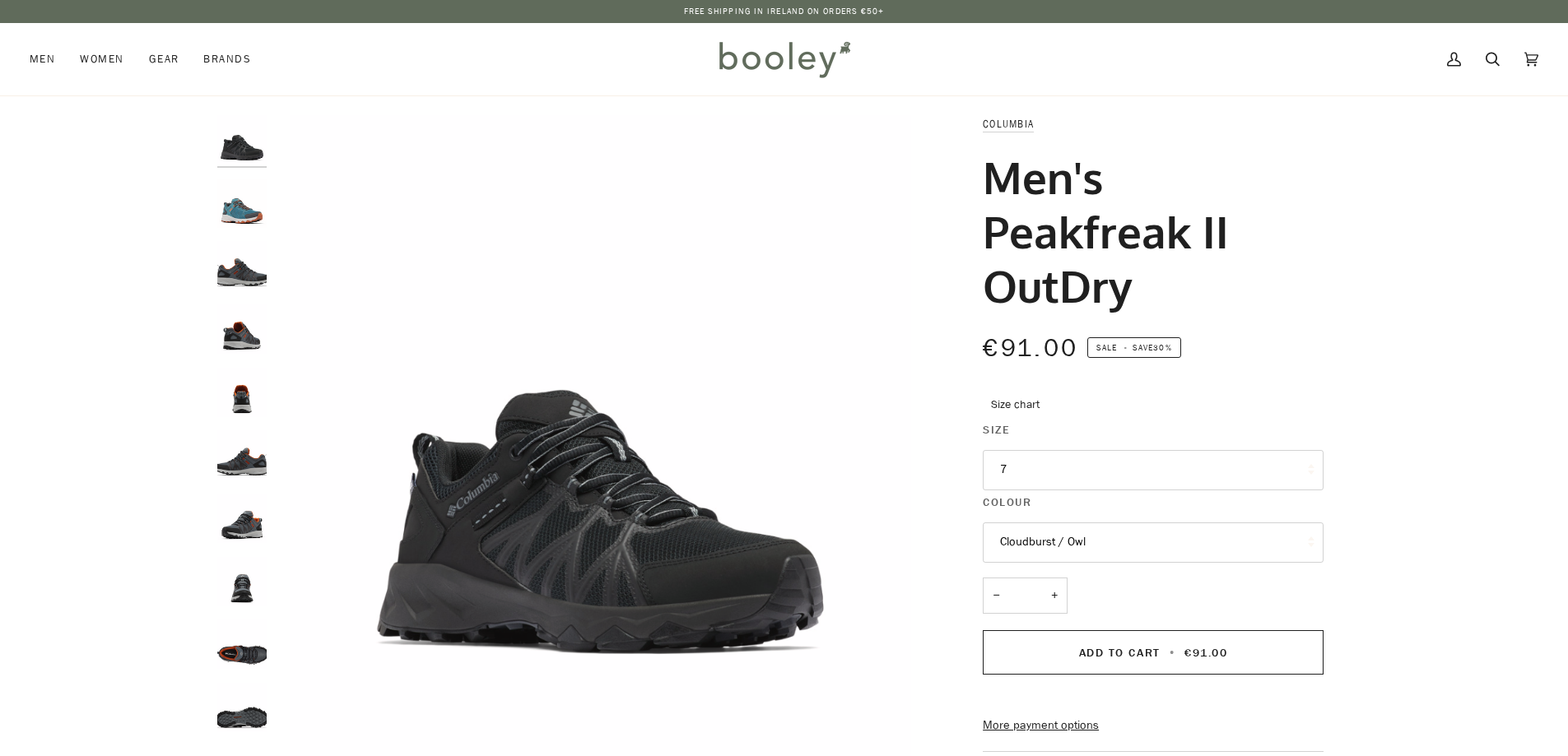 scroll, scrollTop: 0, scrollLeft: 0, axis: both 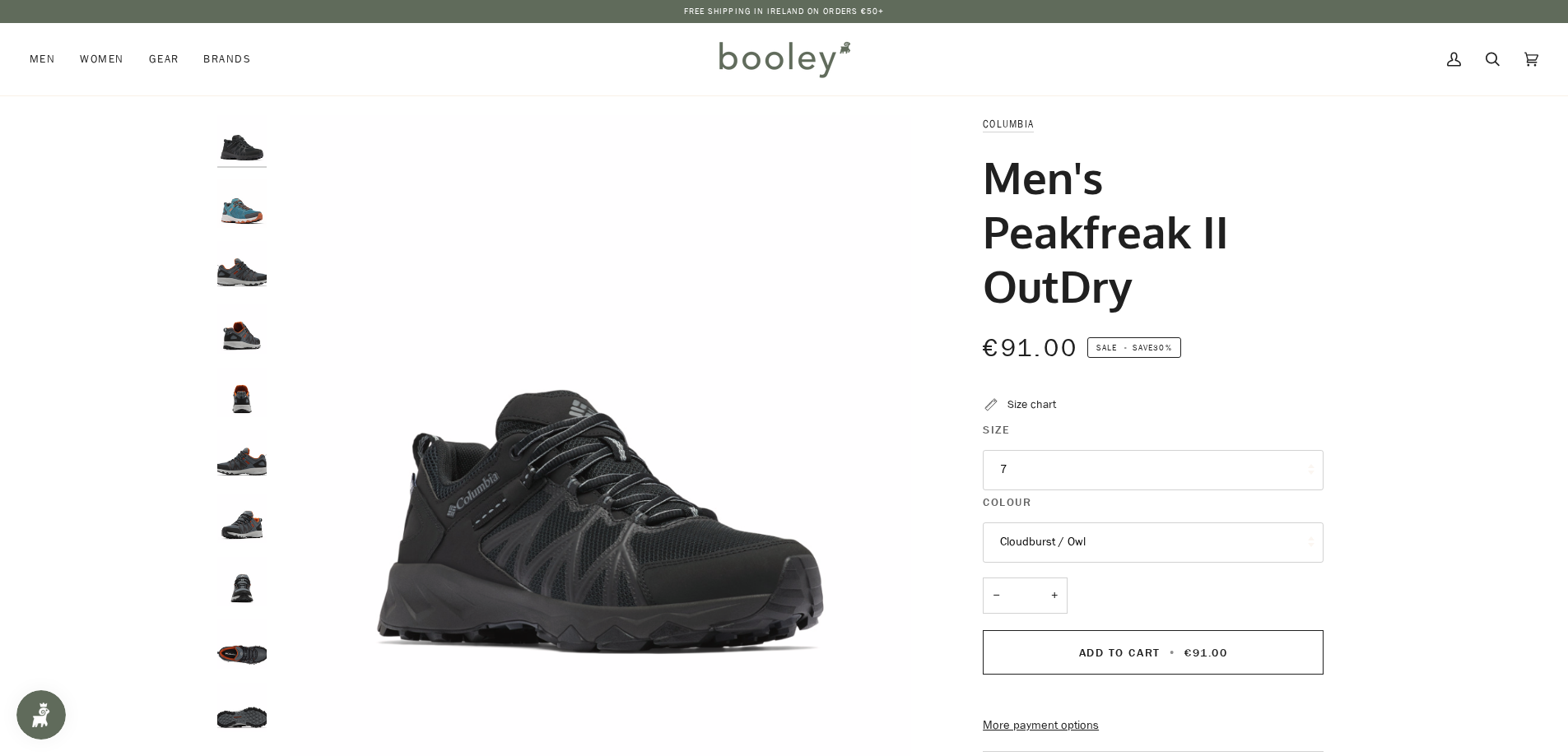 click on "Cloudburst / Owl" at bounding box center (1153, 542) 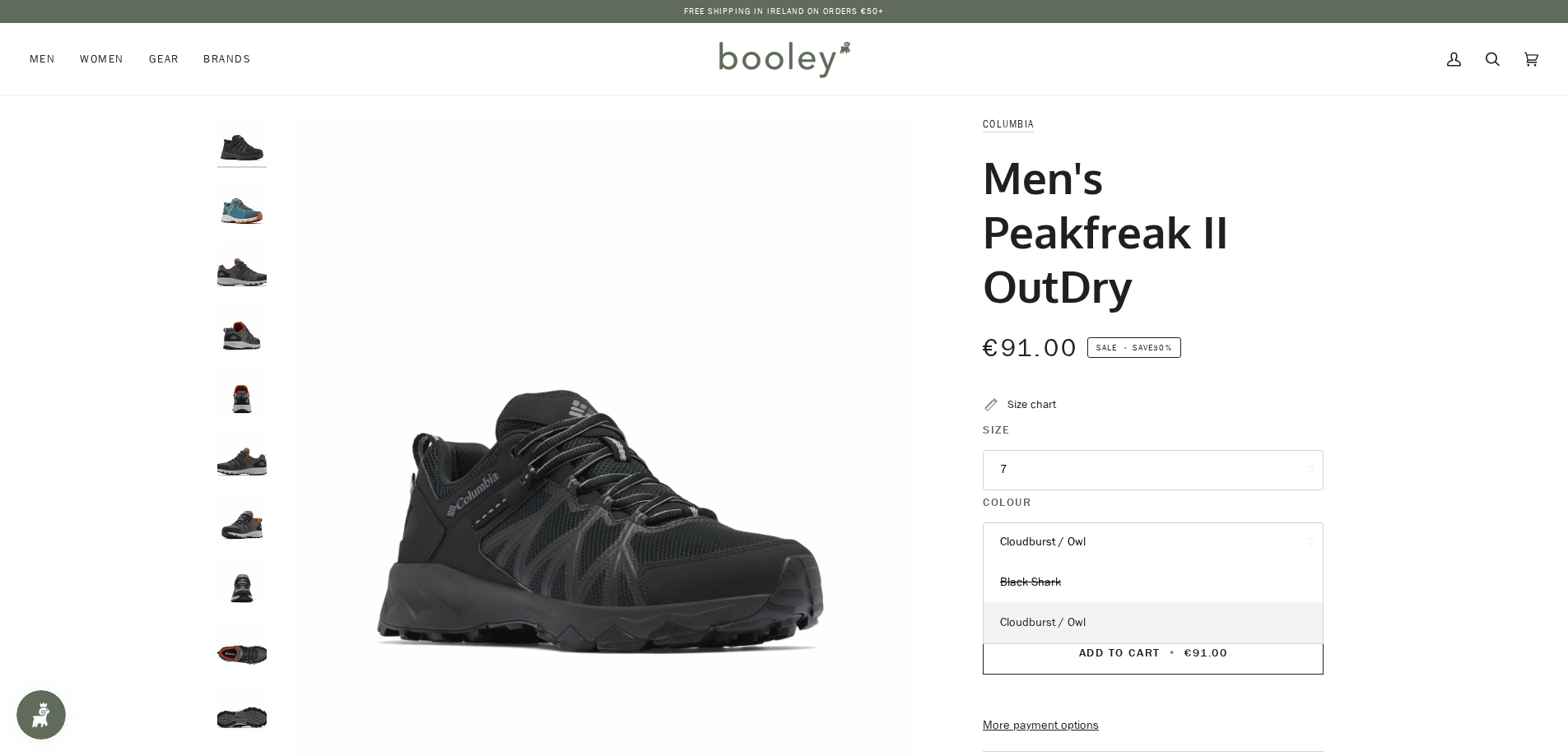 click on "Cloudburst / Owl" at bounding box center [1043, 622] 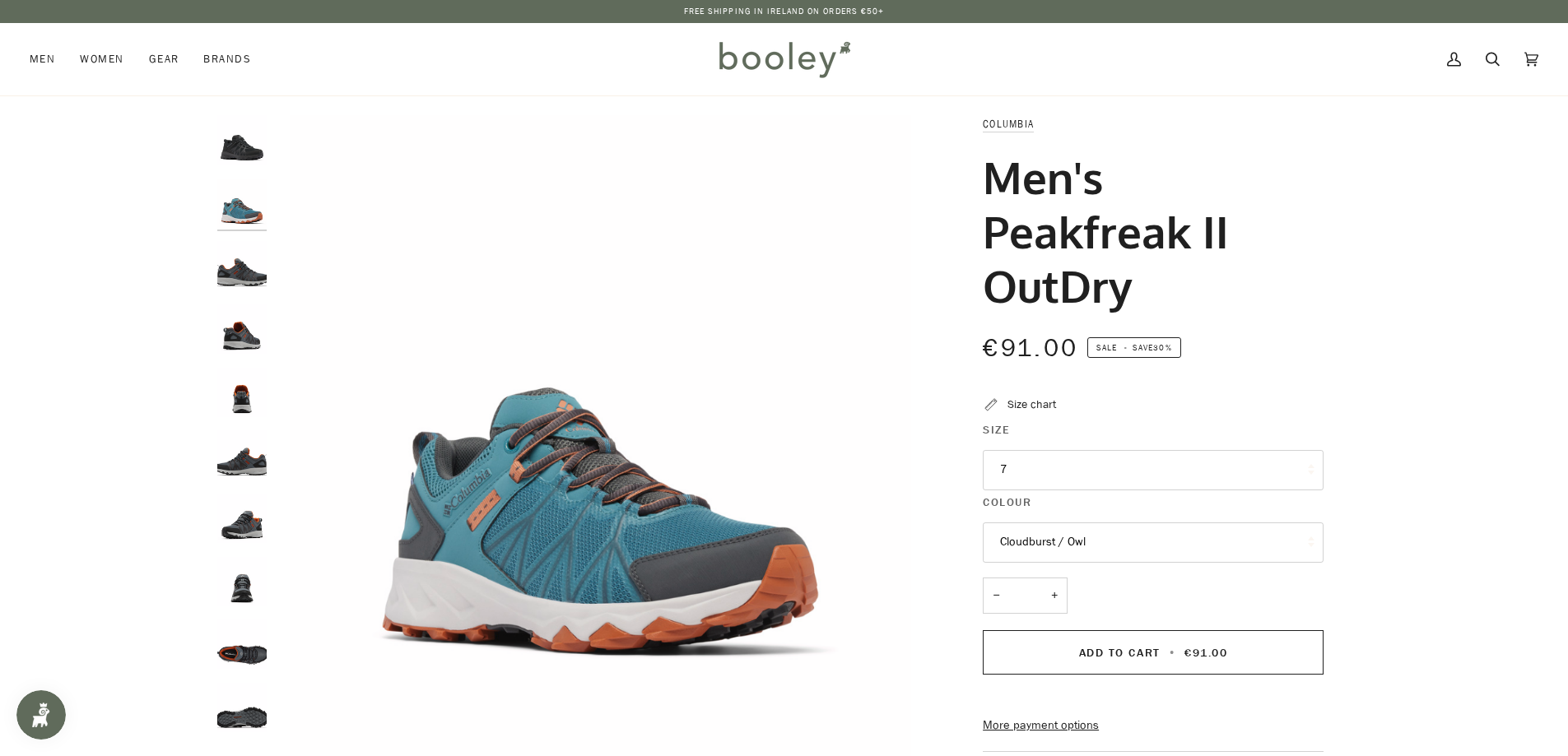 click on "Cloudburst / Owl" at bounding box center (1153, 542) 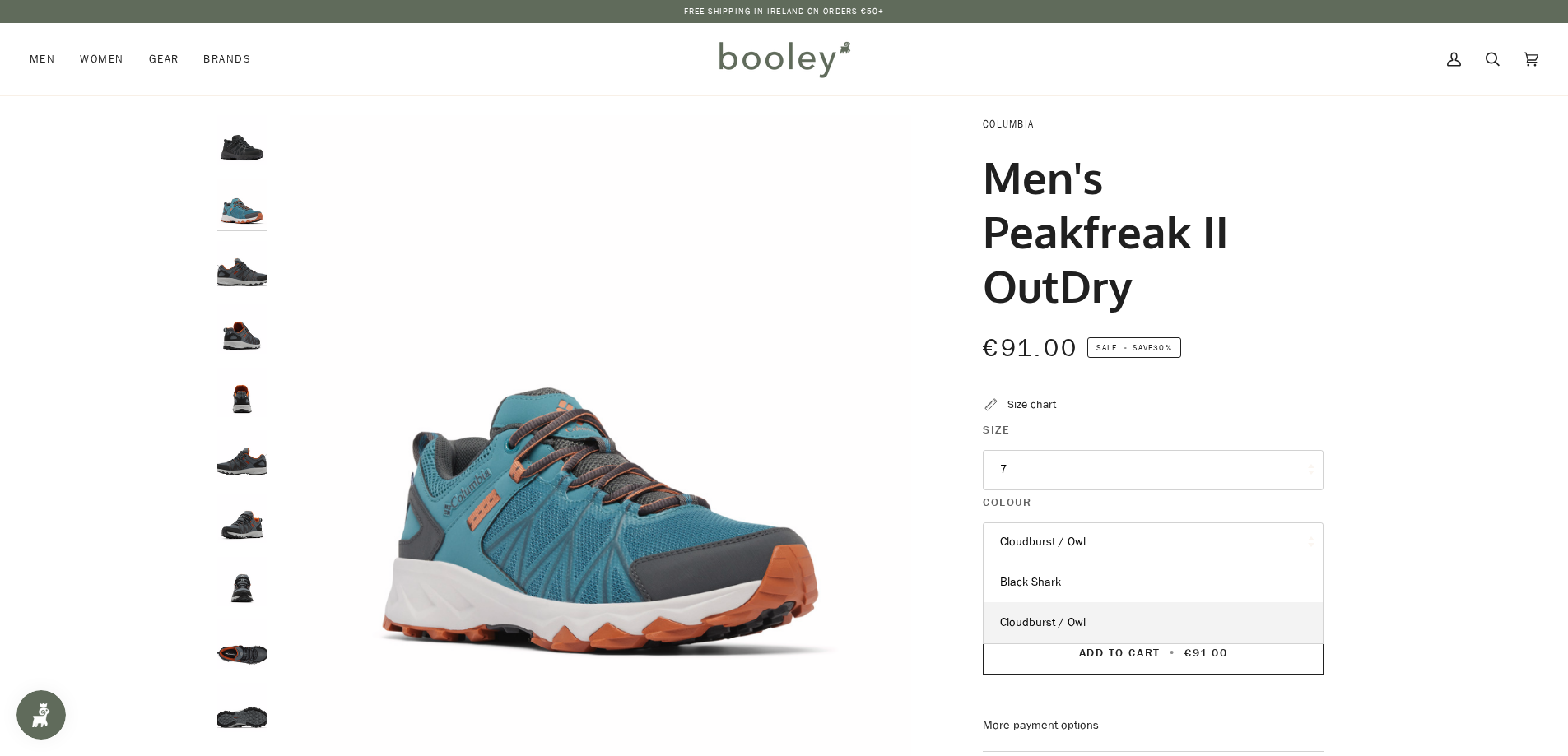 click on "Zoom" at bounding box center [784, 595] 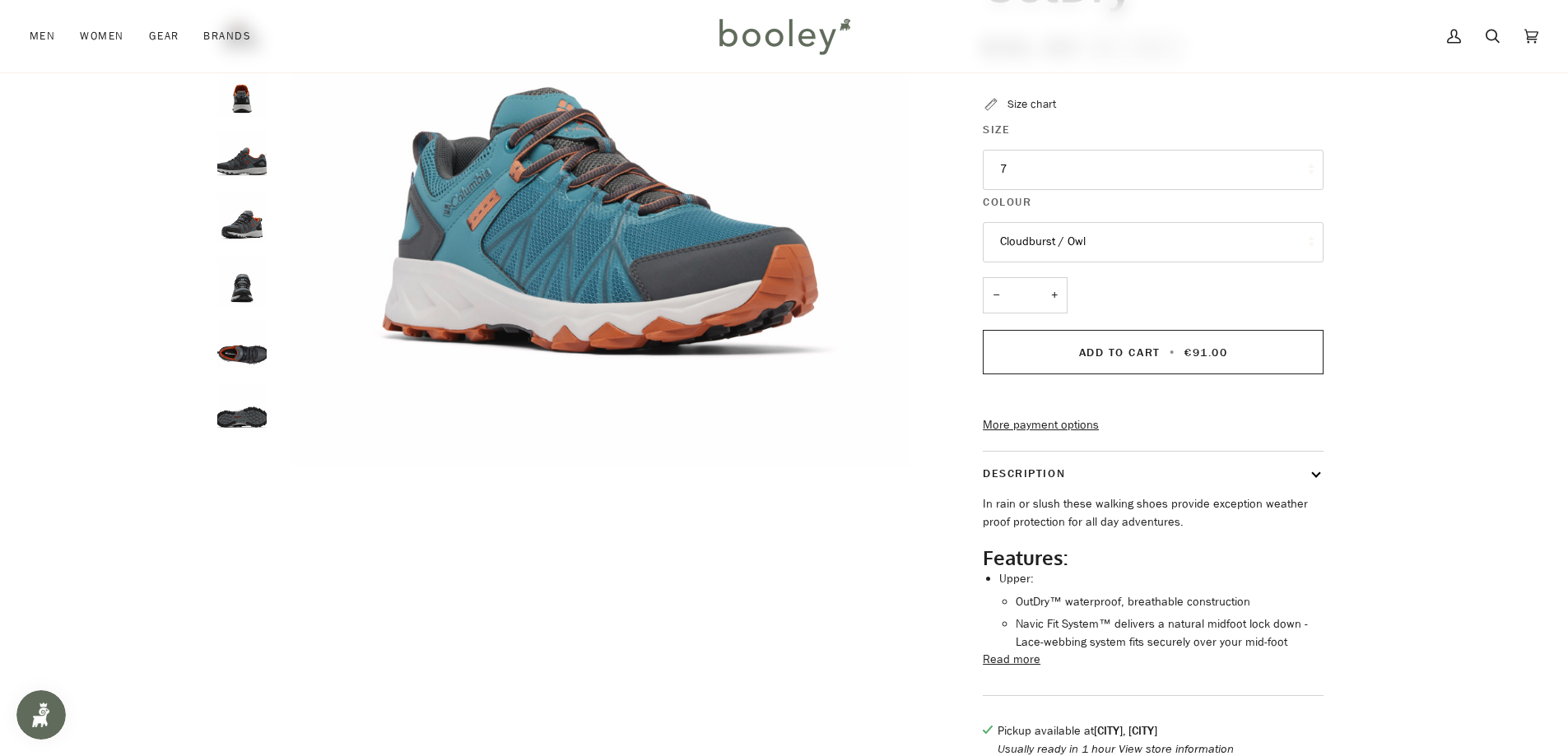 scroll, scrollTop: 329, scrollLeft: 0, axis: vertical 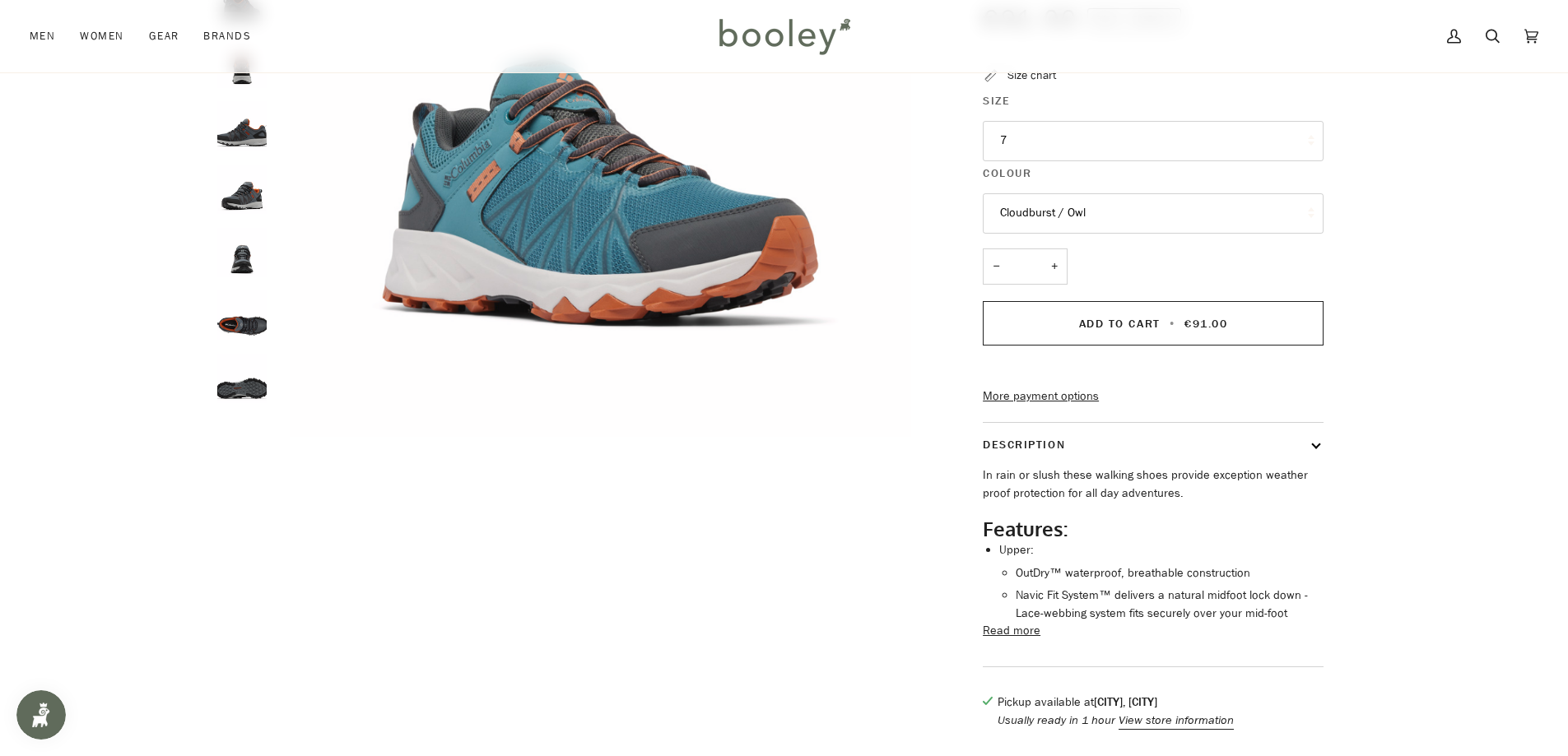 click on "7" at bounding box center [1153, 141] 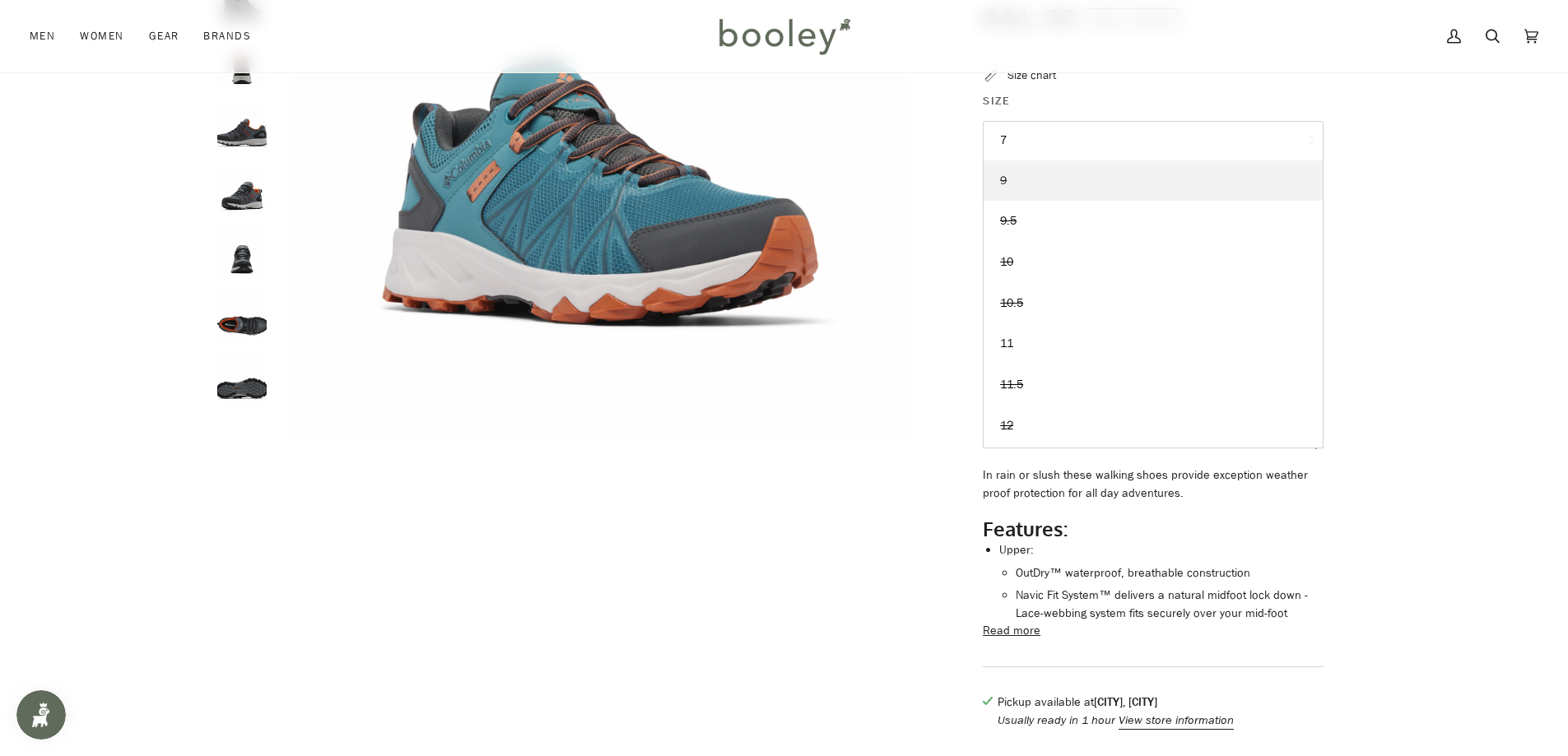 scroll, scrollTop: 165, scrollLeft: 0, axis: vertical 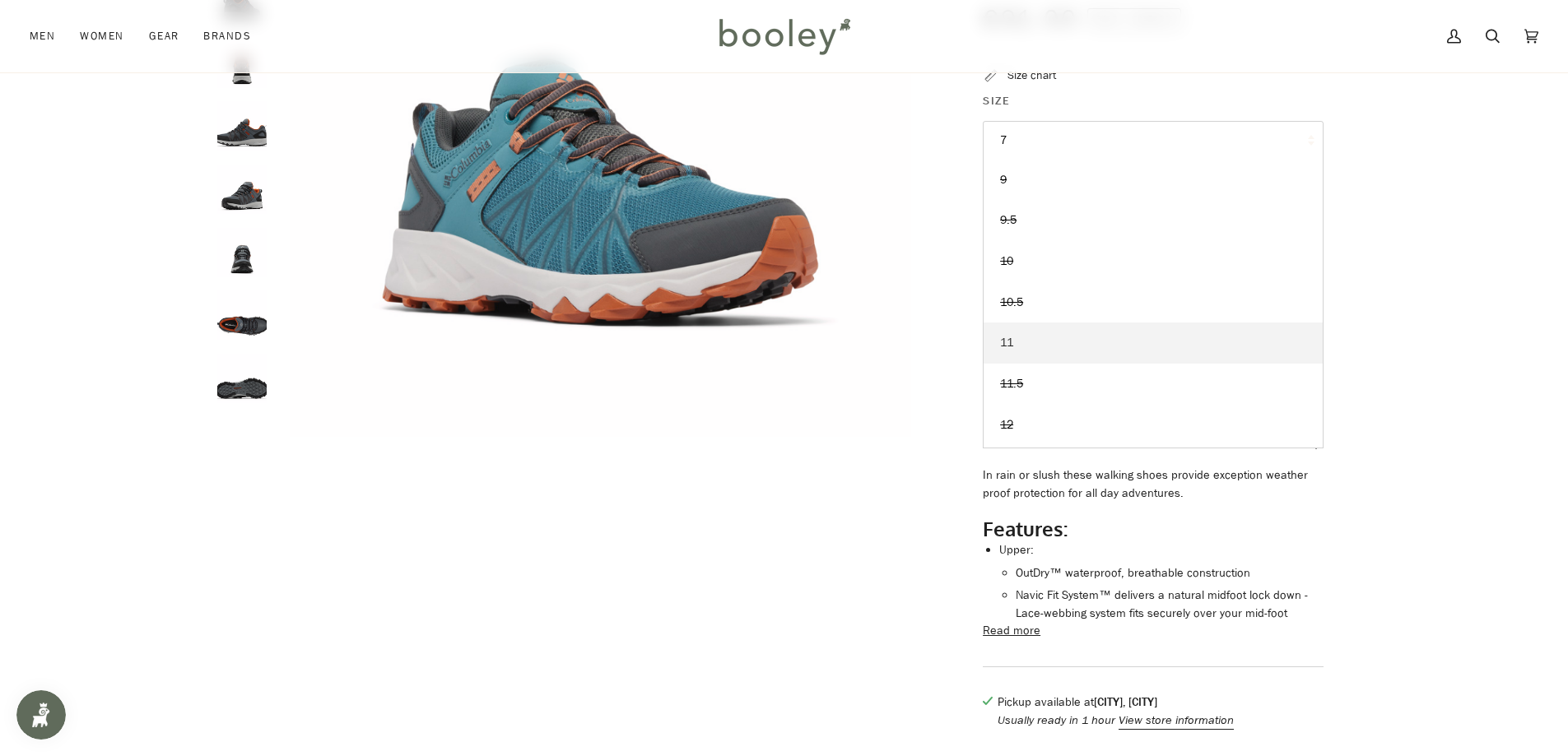 click on "11" at bounding box center [1153, 16] 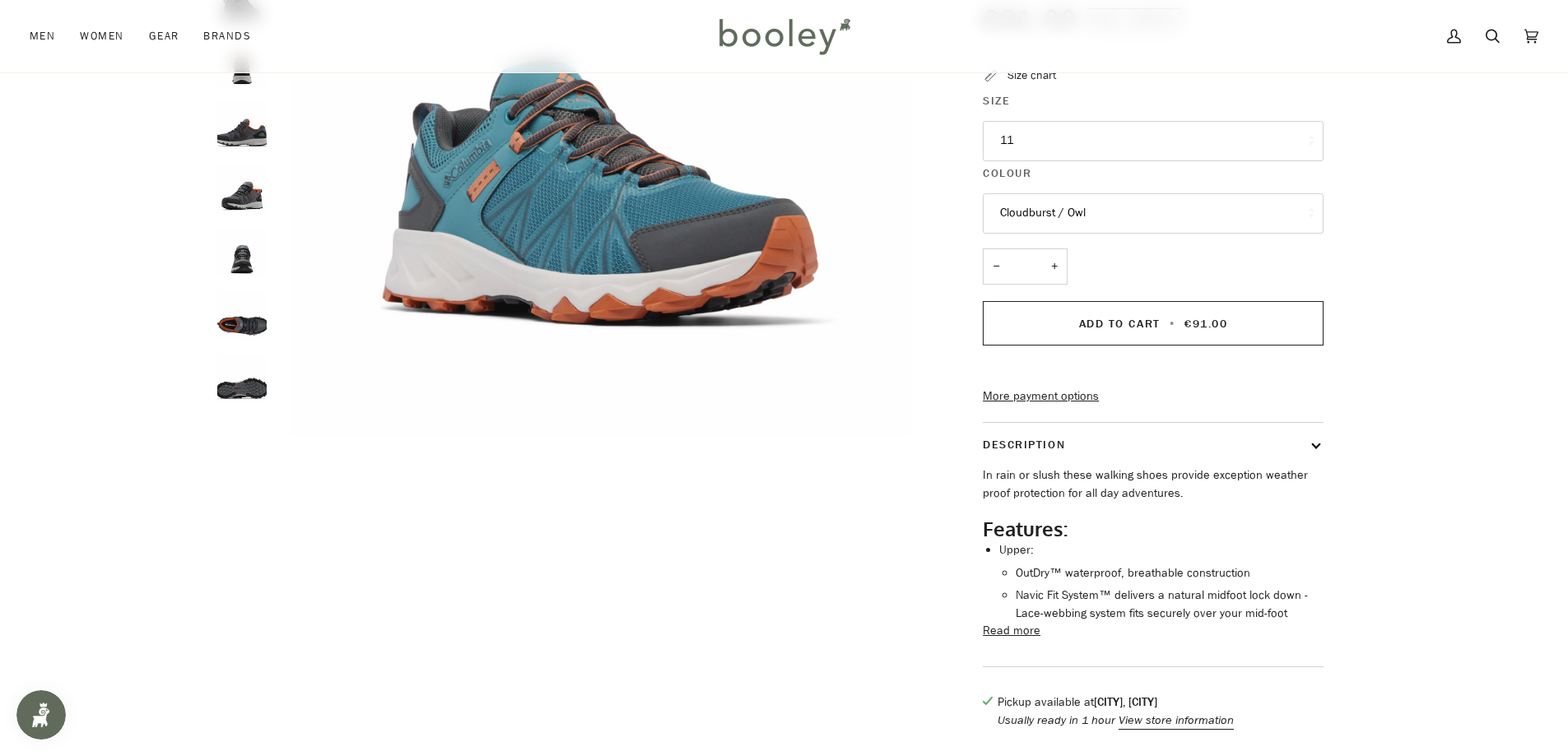 click on "Zoom" at bounding box center [784, 266] 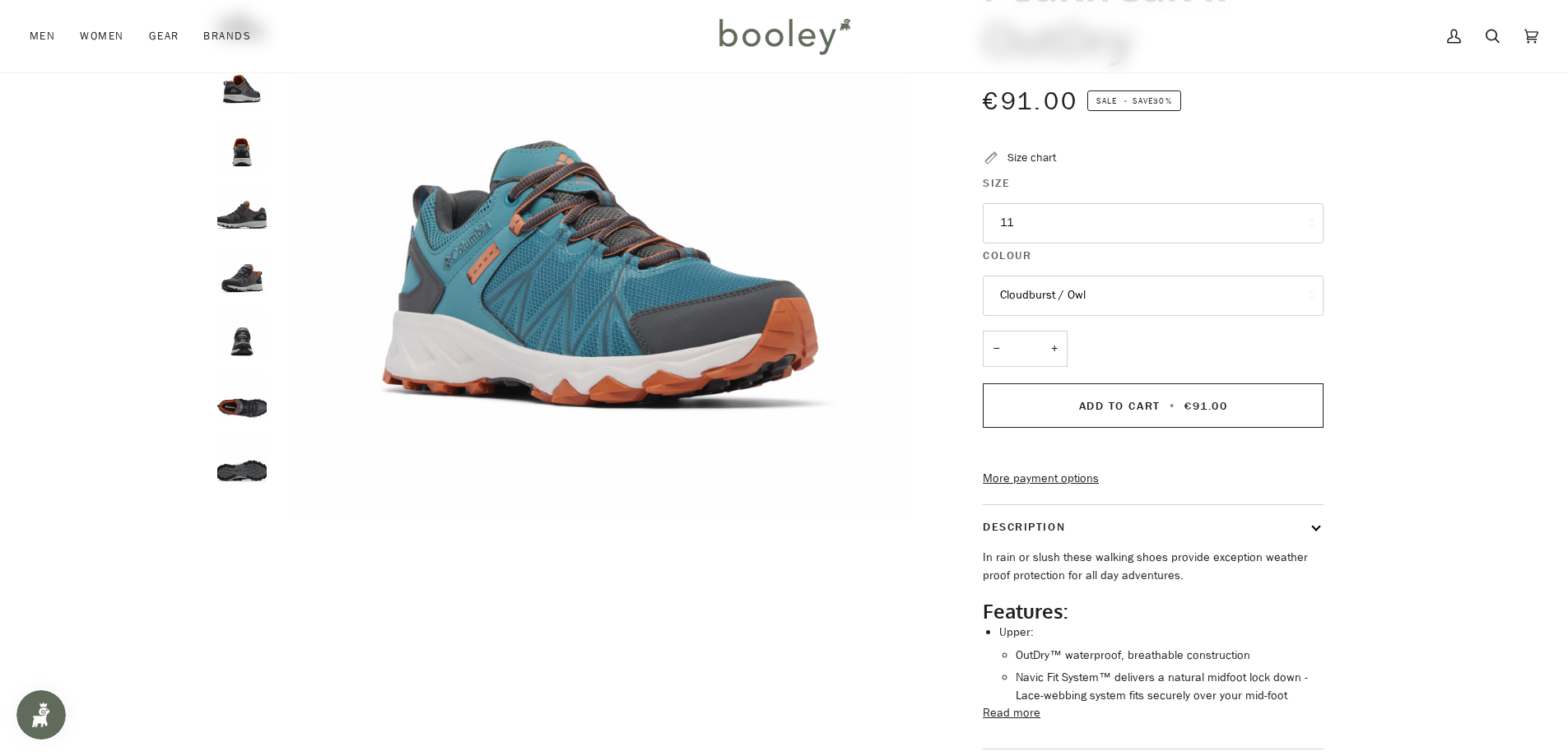 scroll, scrollTop: 0, scrollLeft: 0, axis: both 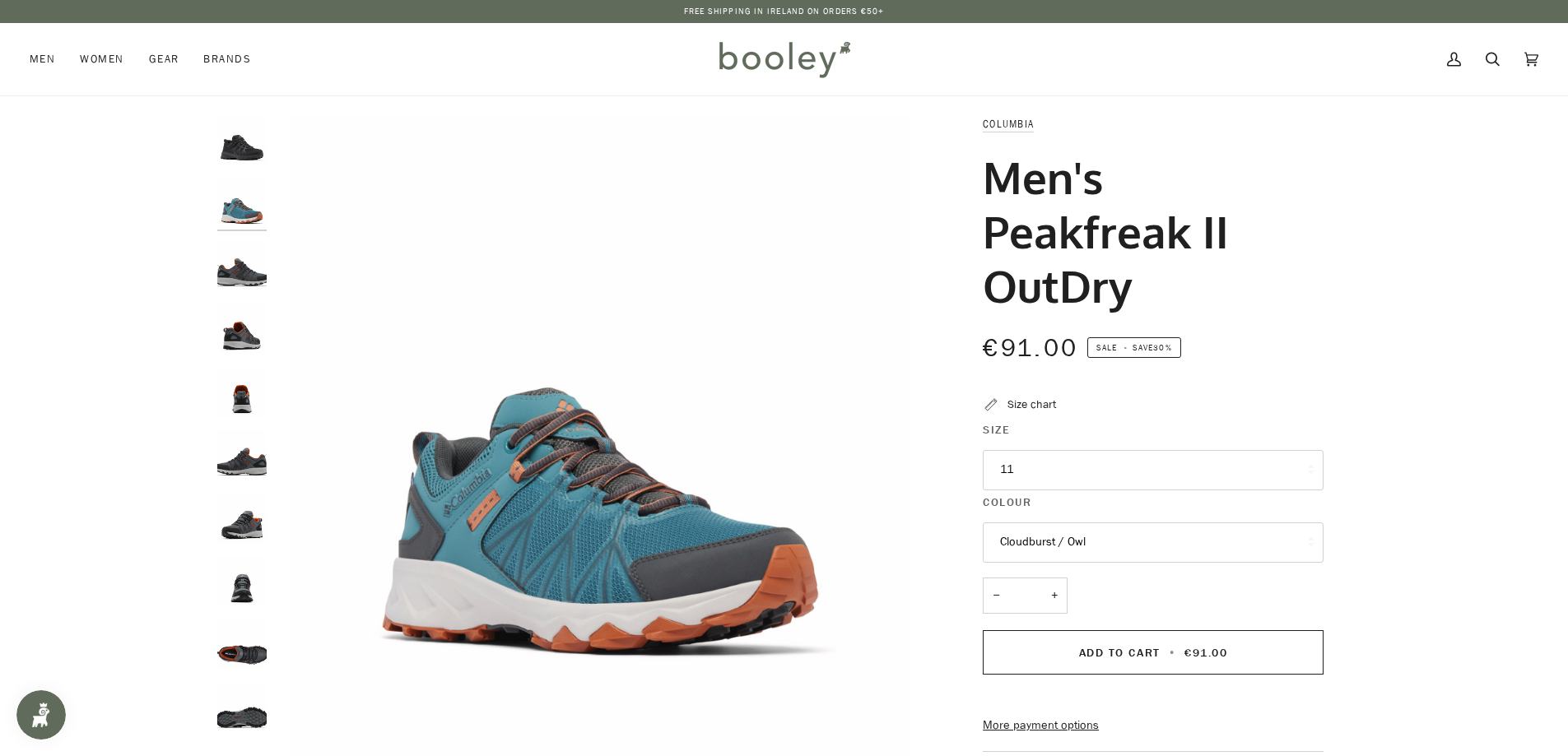 click at bounding box center [784, 59] 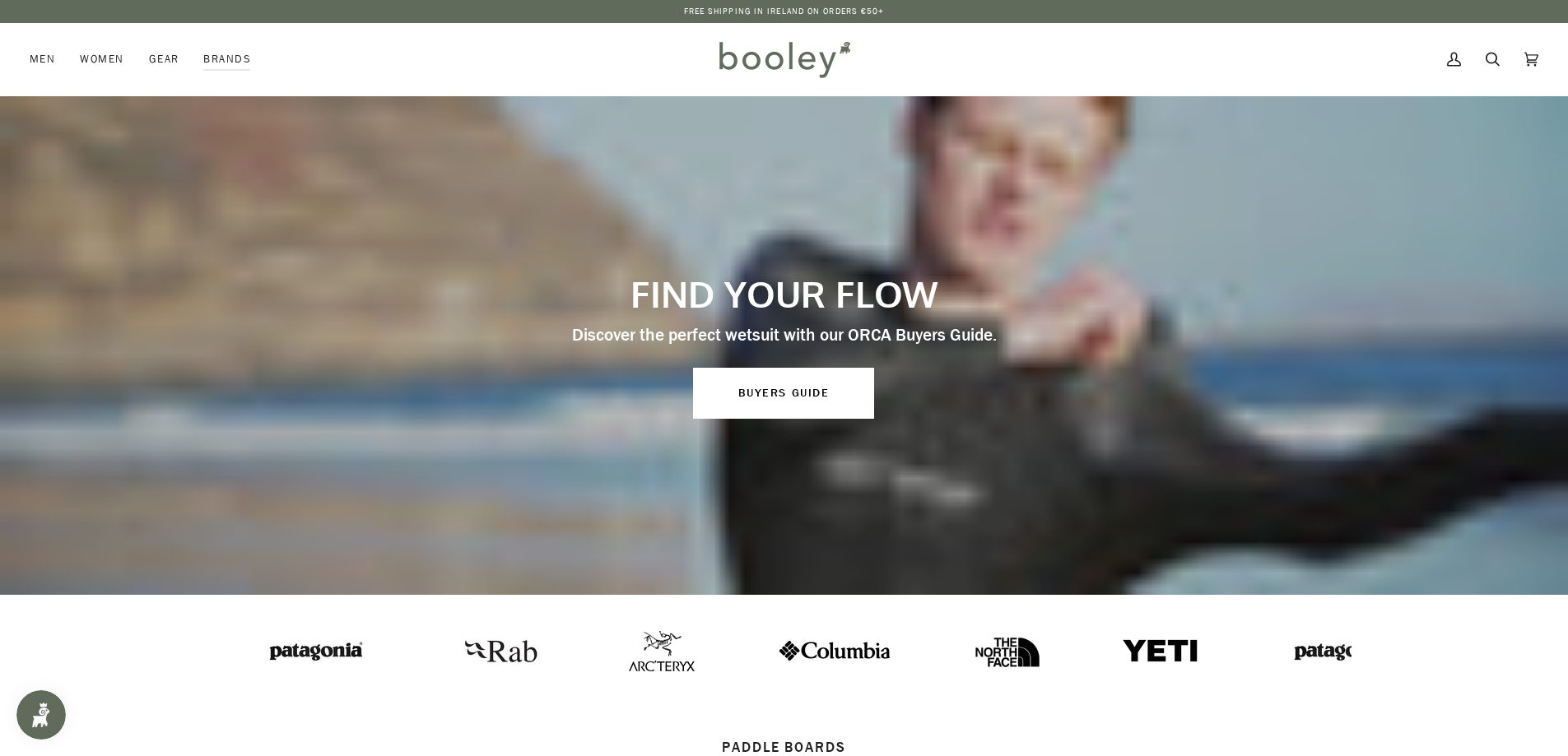 scroll, scrollTop: 0, scrollLeft: 0, axis: both 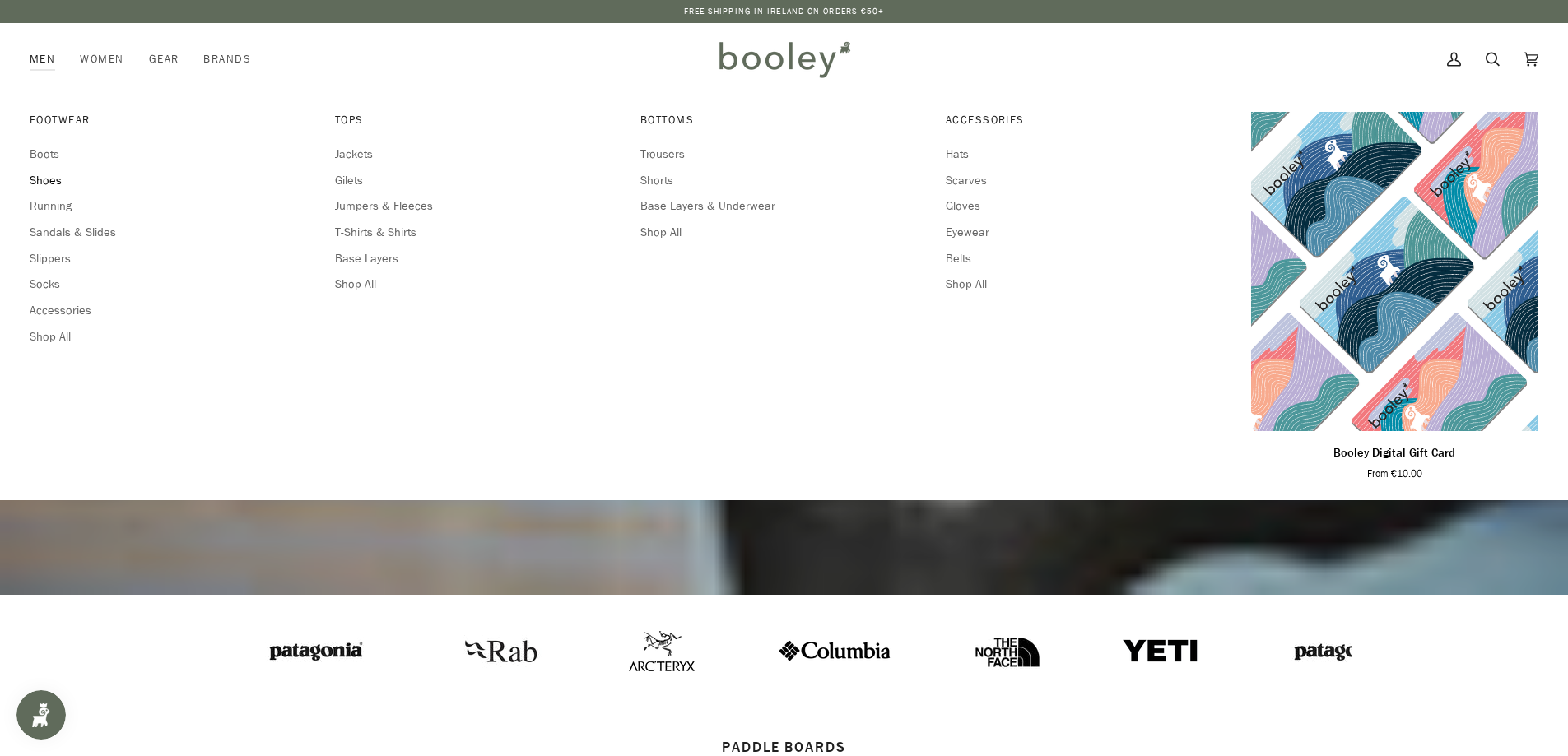 click on "Shoes" at bounding box center [173, 181] 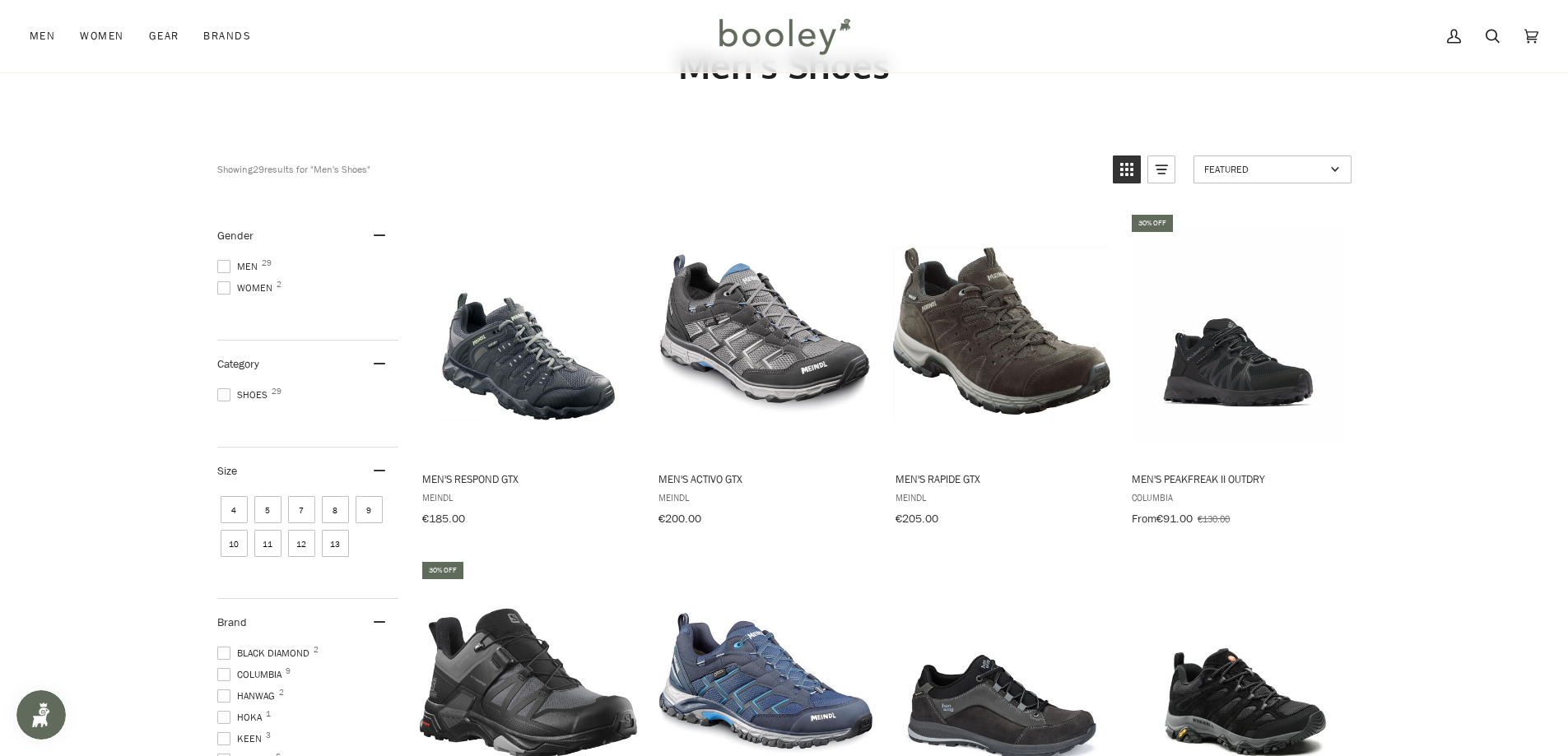 scroll, scrollTop: 165, scrollLeft: 0, axis: vertical 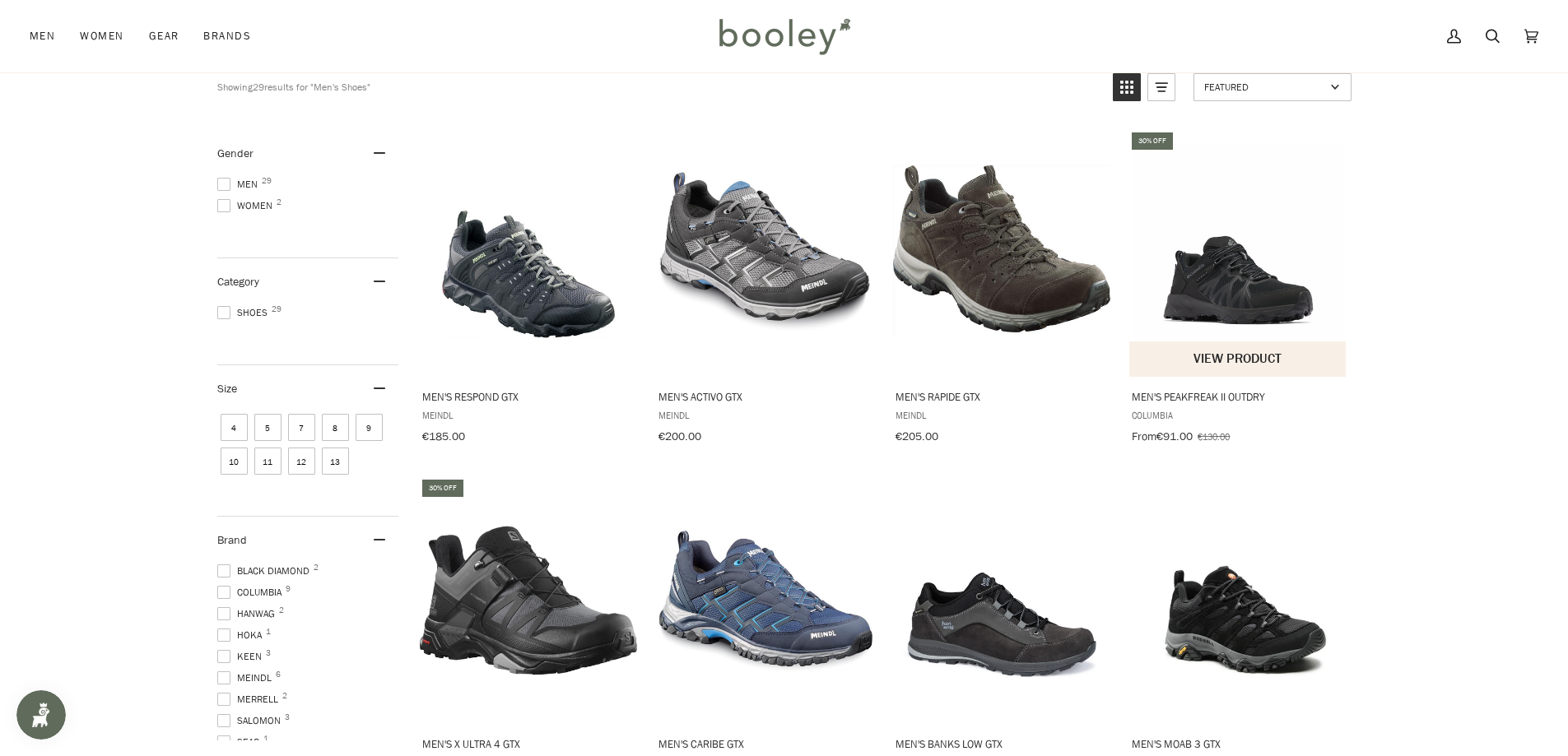 click at bounding box center [1238, 253] 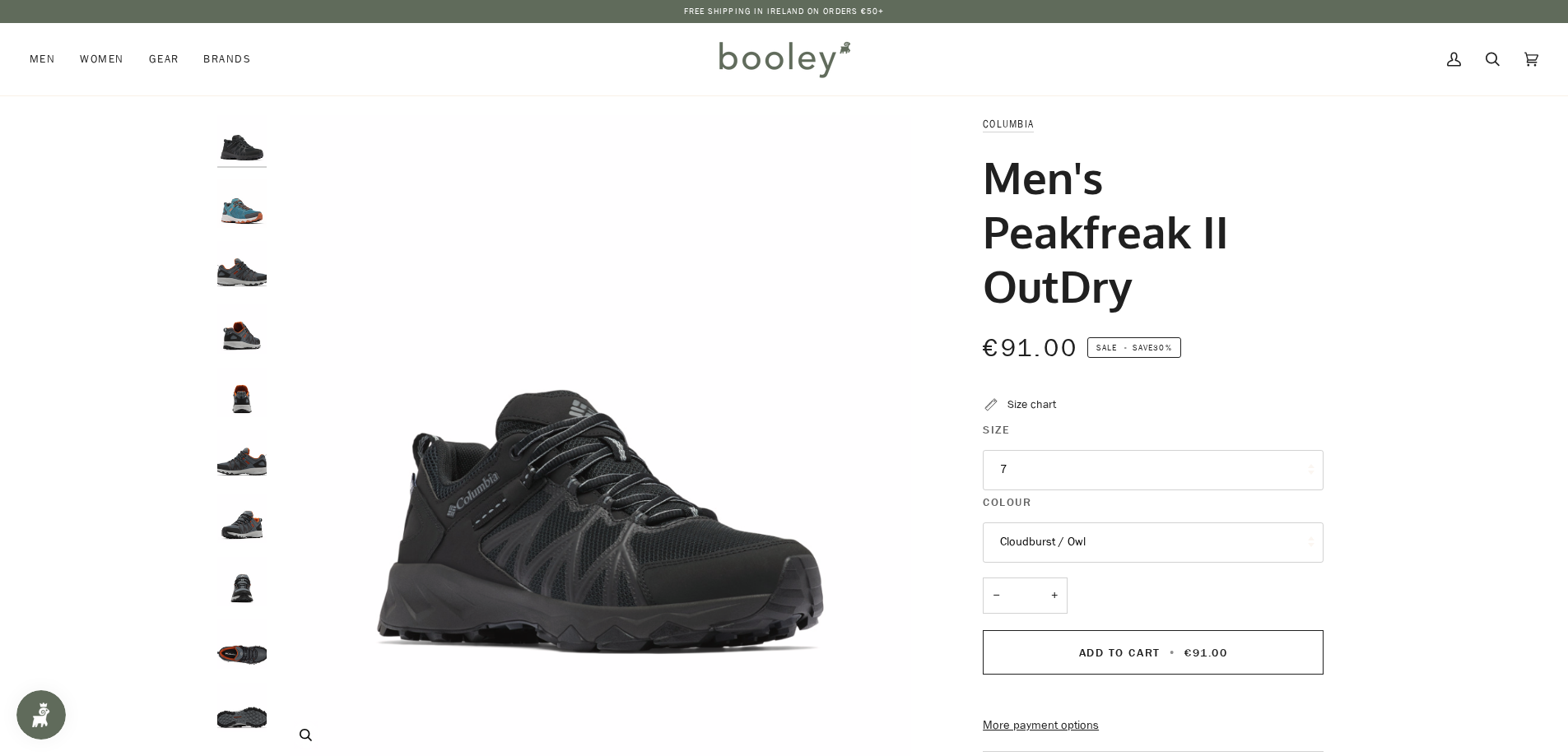 scroll, scrollTop: 0, scrollLeft: 0, axis: both 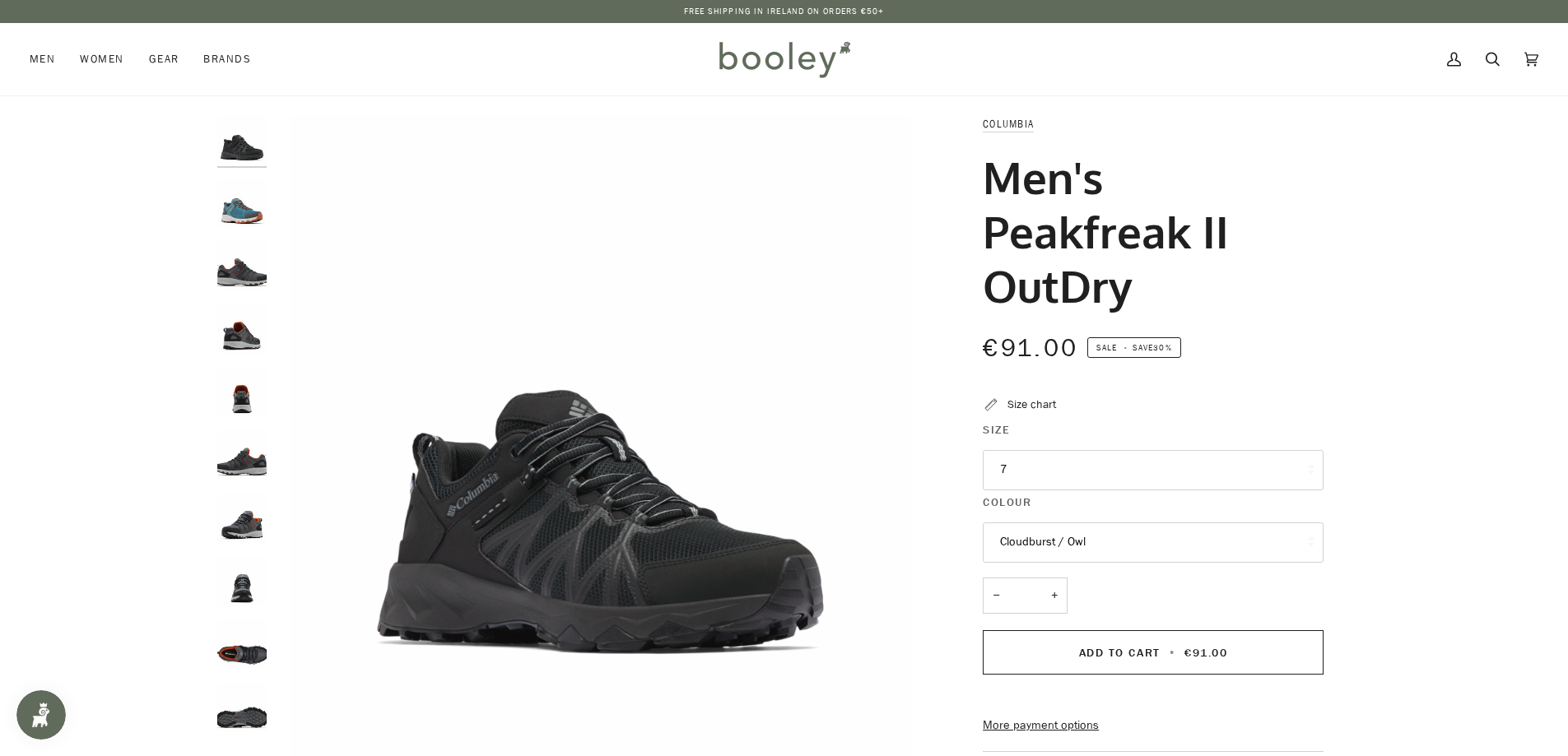 click on "7" at bounding box center (1153, 470) 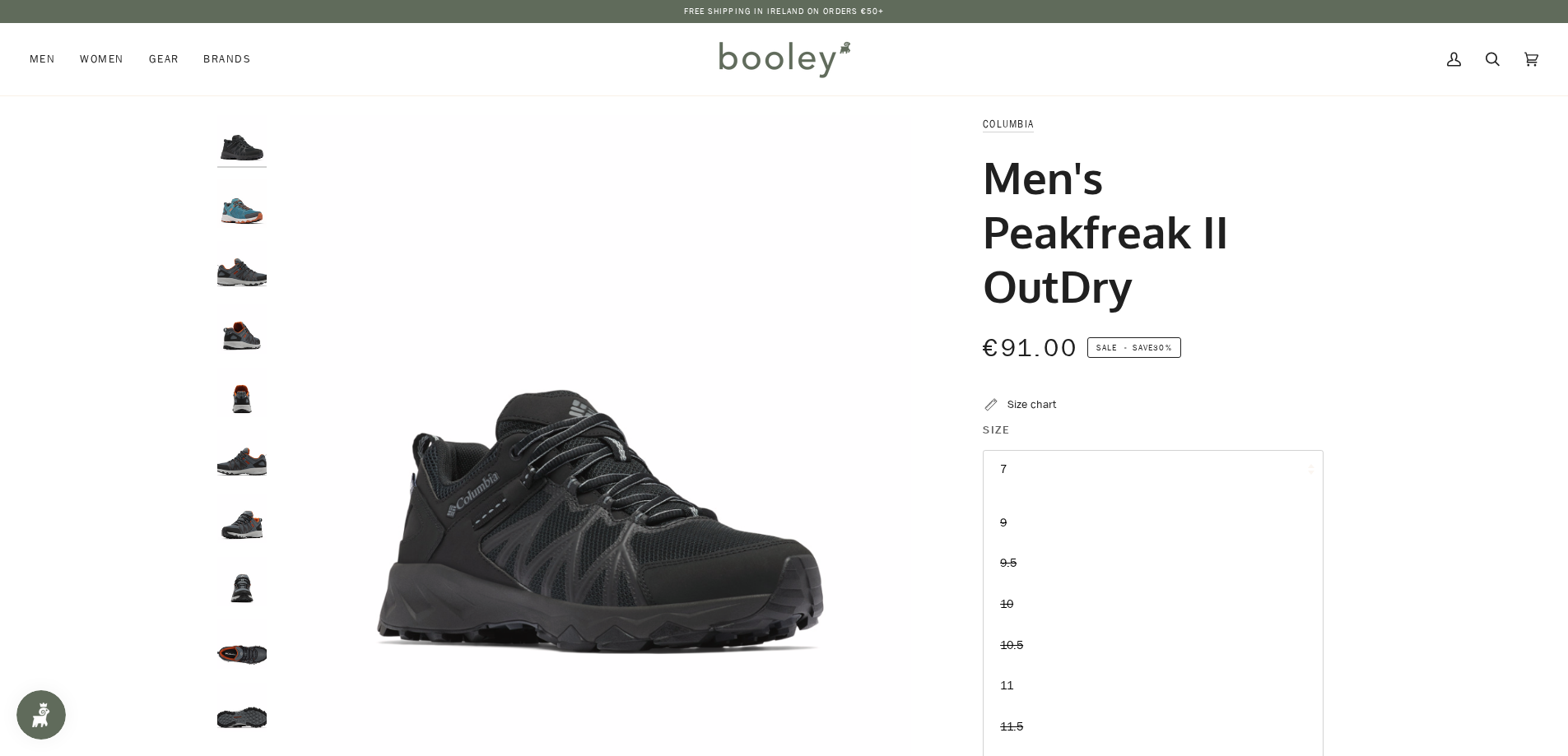 scroll, scrollTop: 165, scrollLeft: 0, axis: vertical 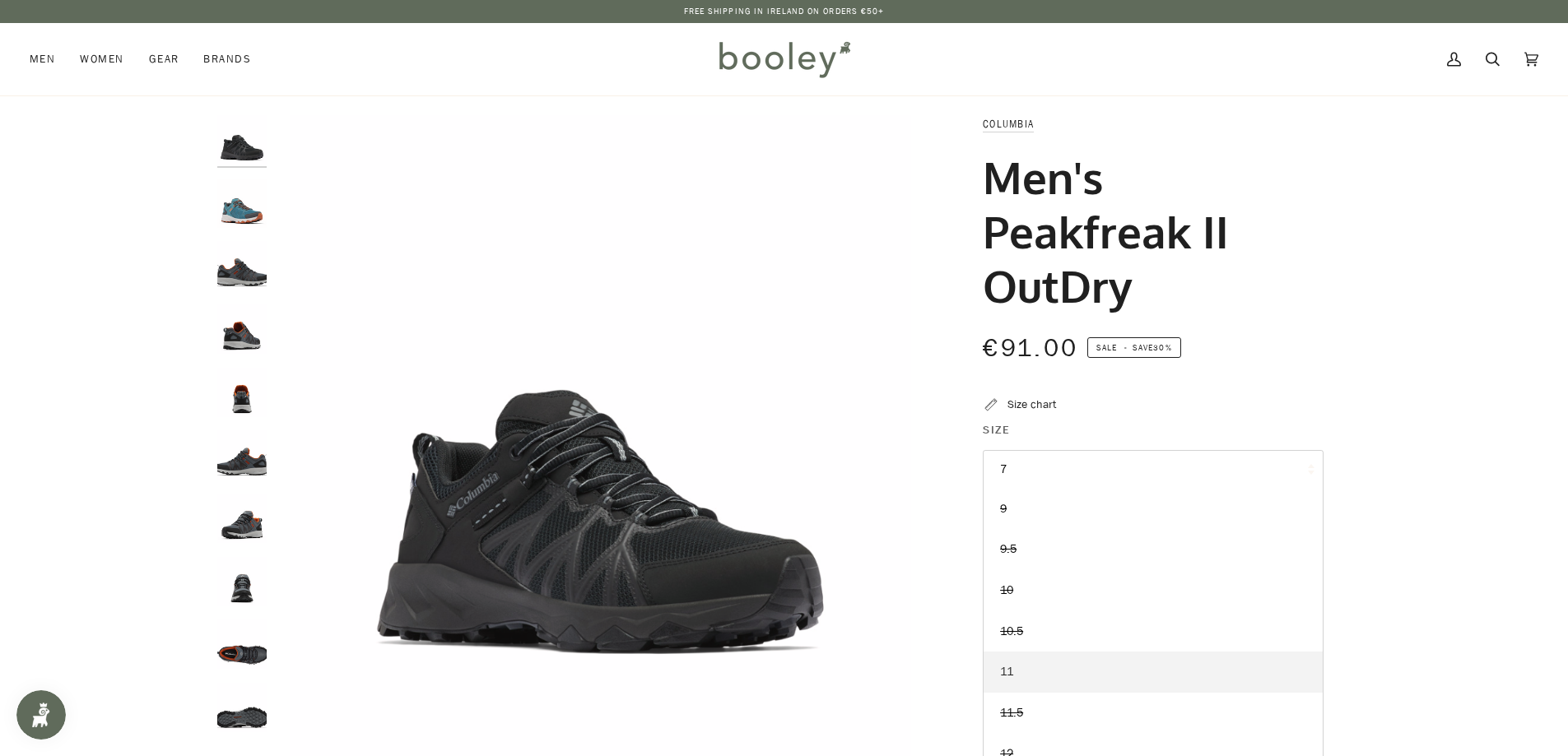 click on "11" at bounding box center [1153, 346] 